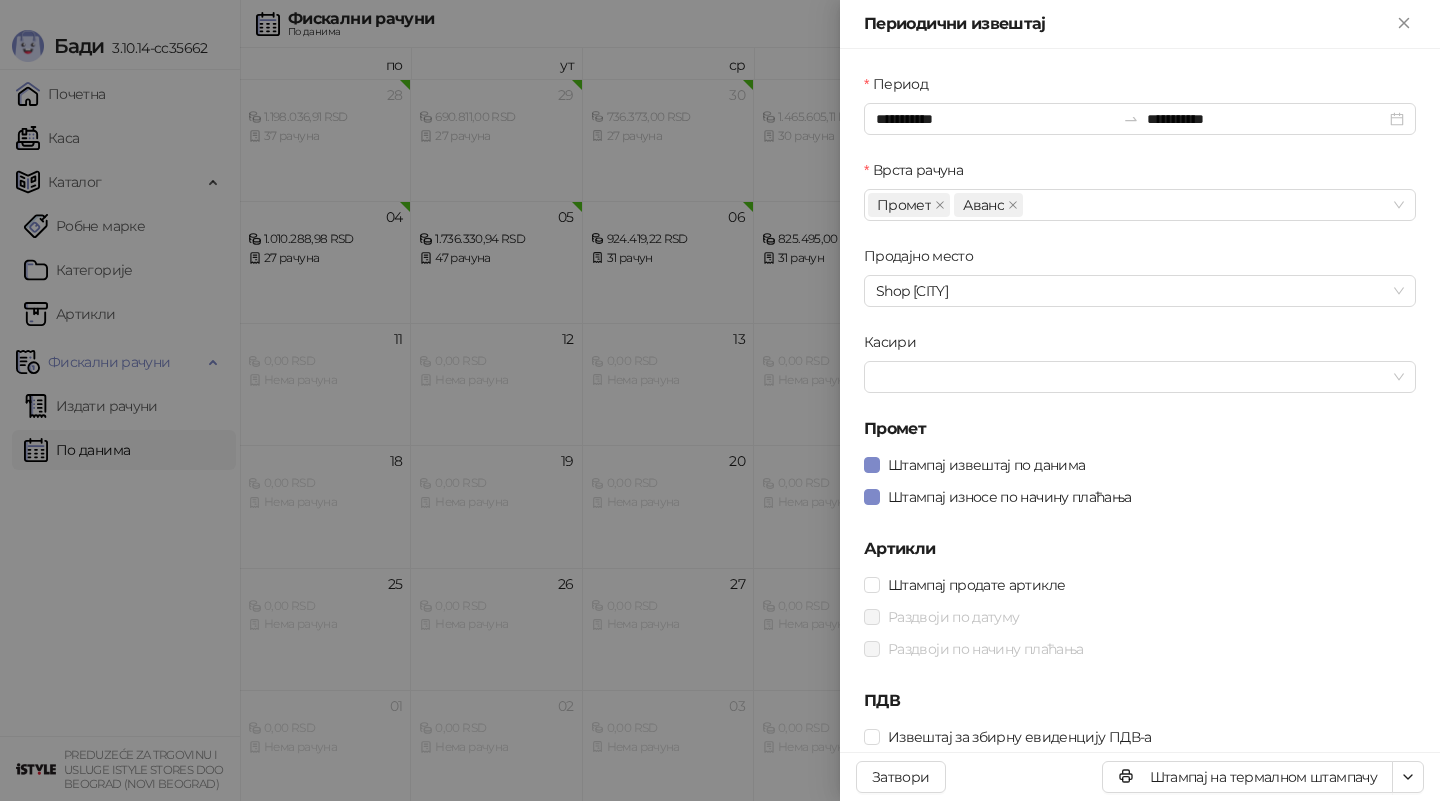 scroll, scrollTop: 0, scrollLeft: 0, axis: both 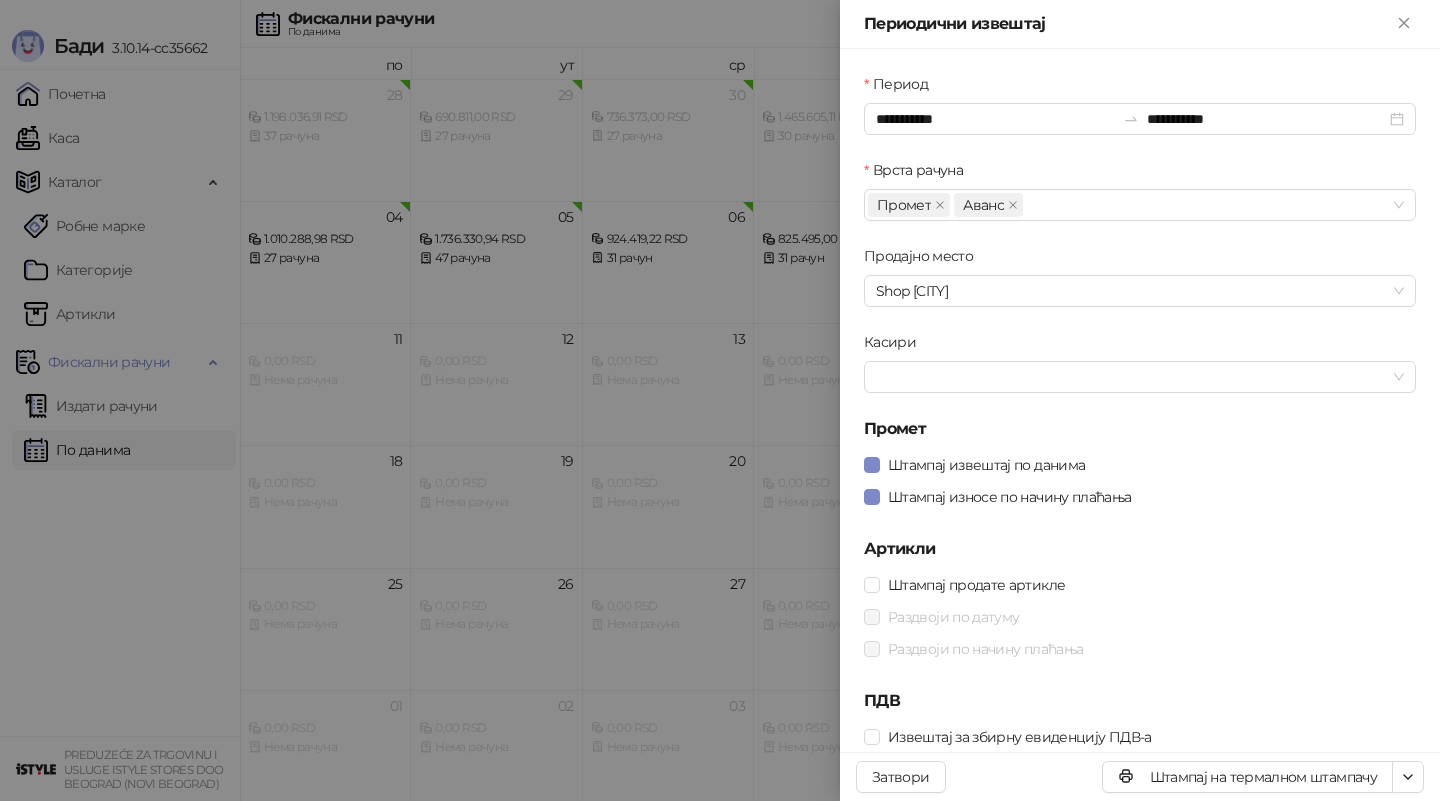 click at bounding box center [720, 400] 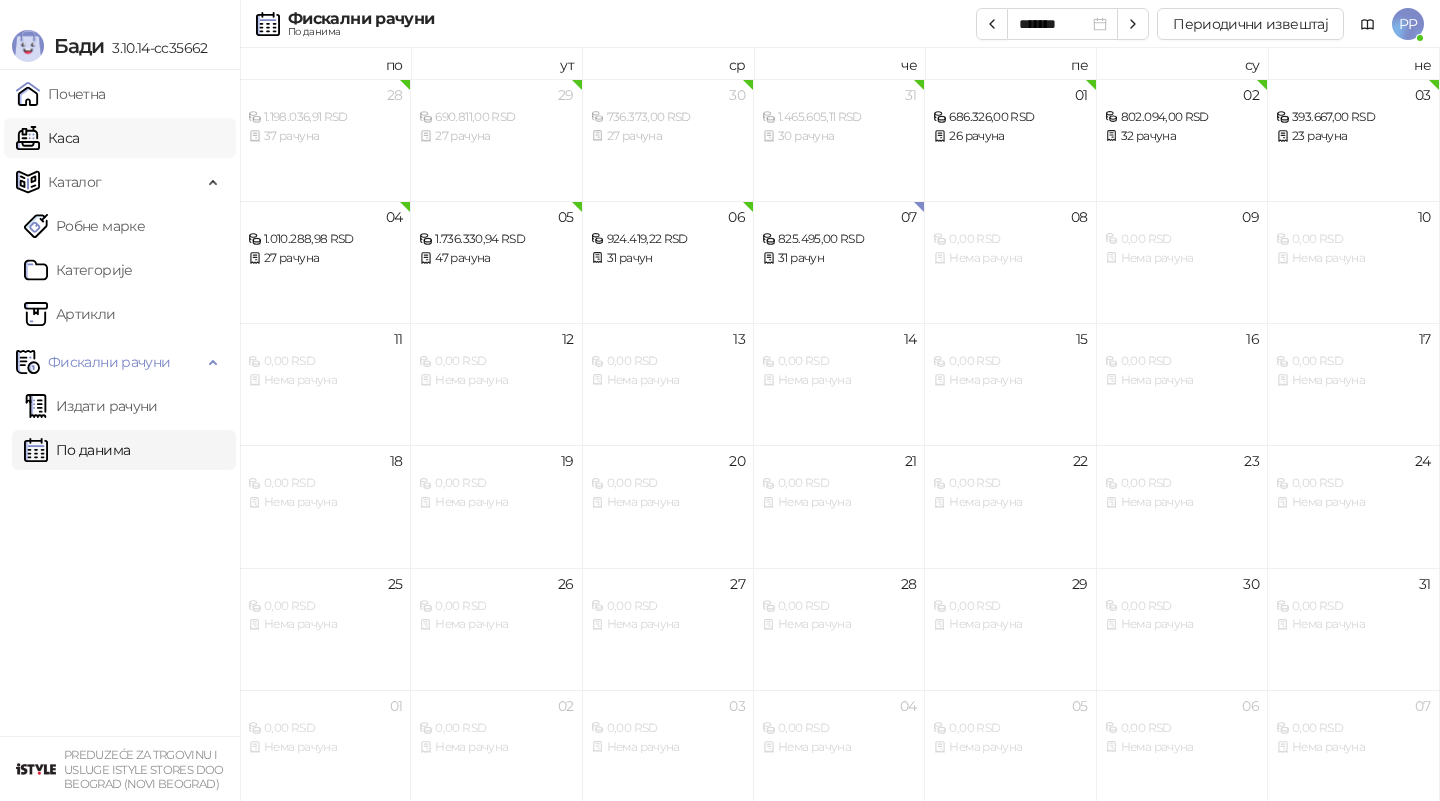 click on "Каса" at bounding box center [47, 138] 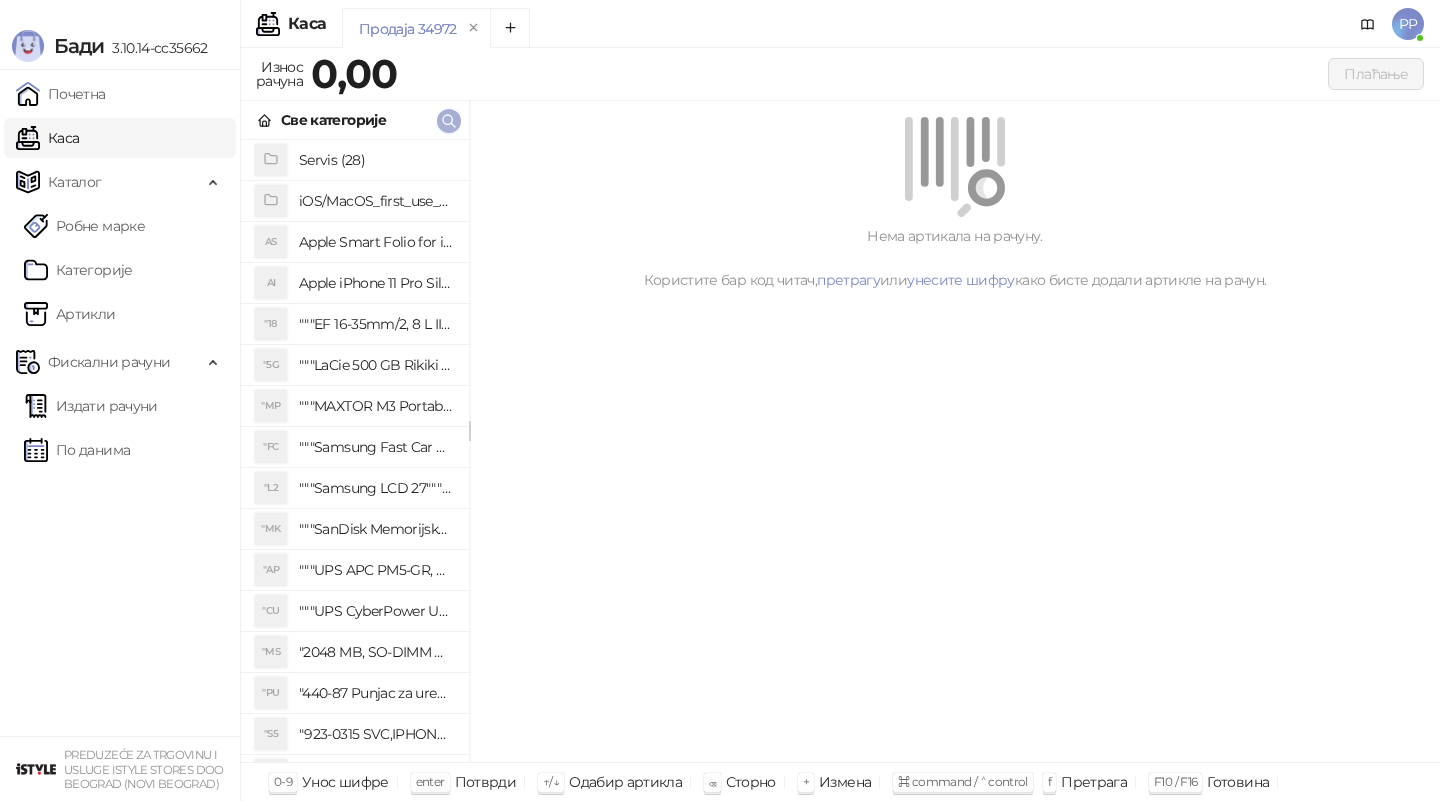 click at bounding box center (449, 120) 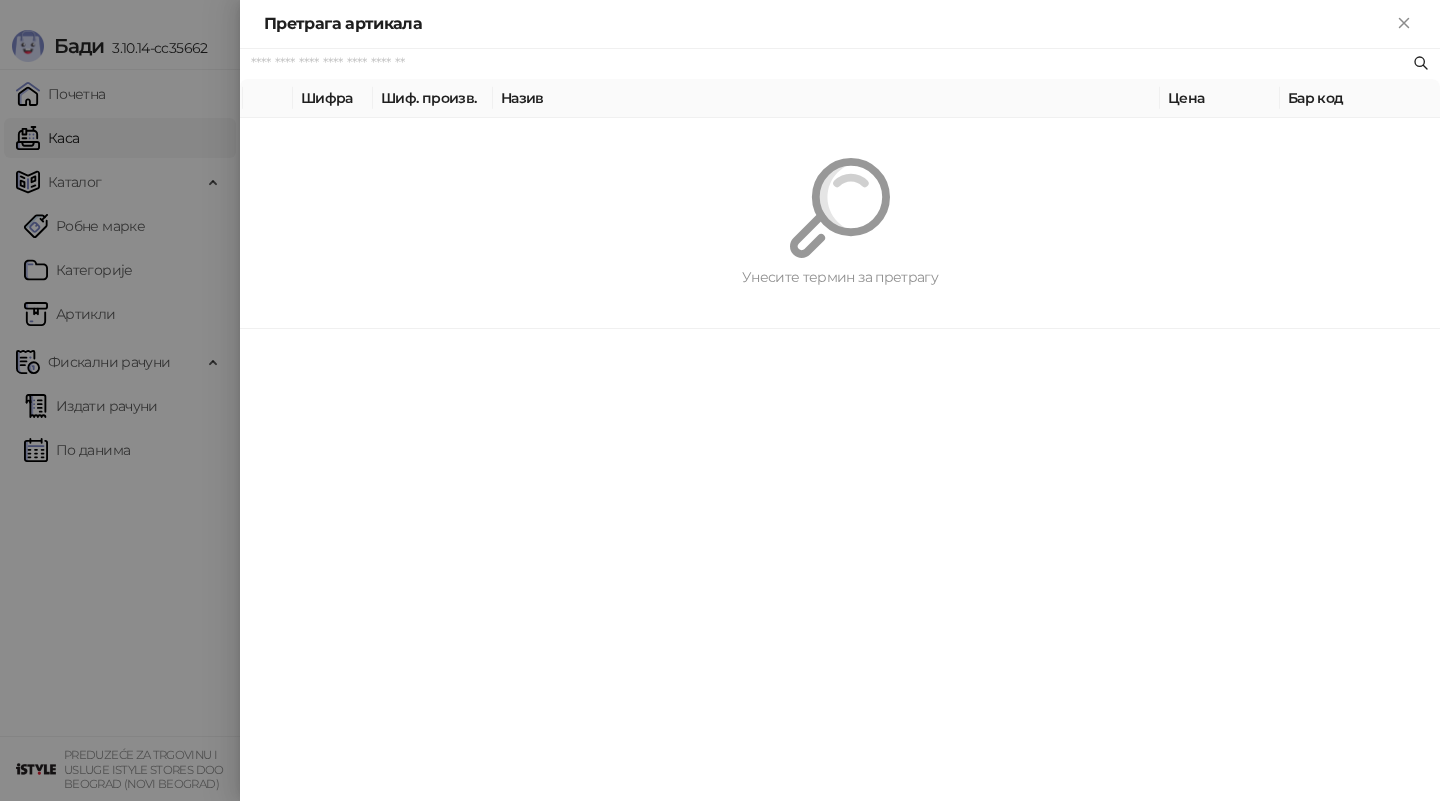 paste on "*********" 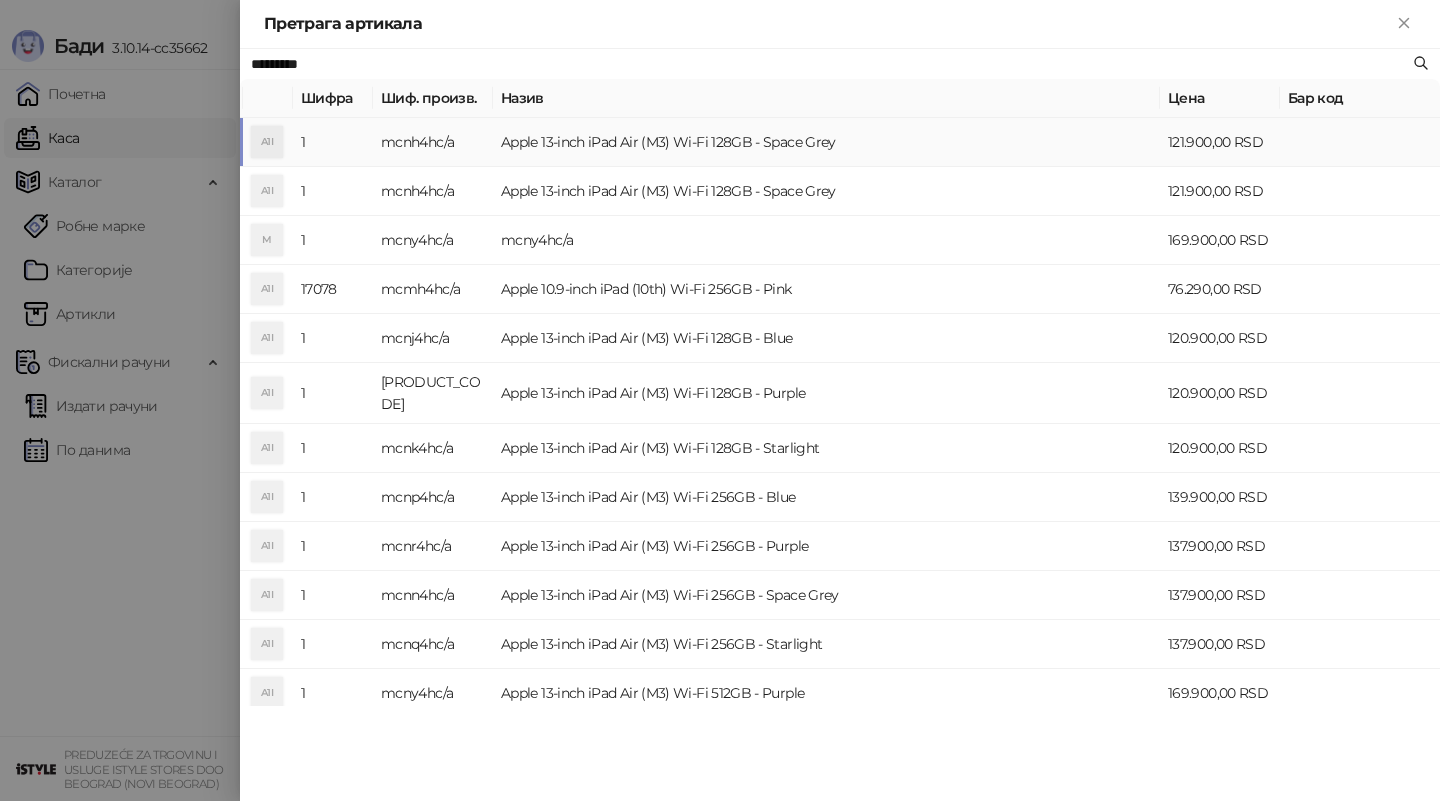 type on "*********" 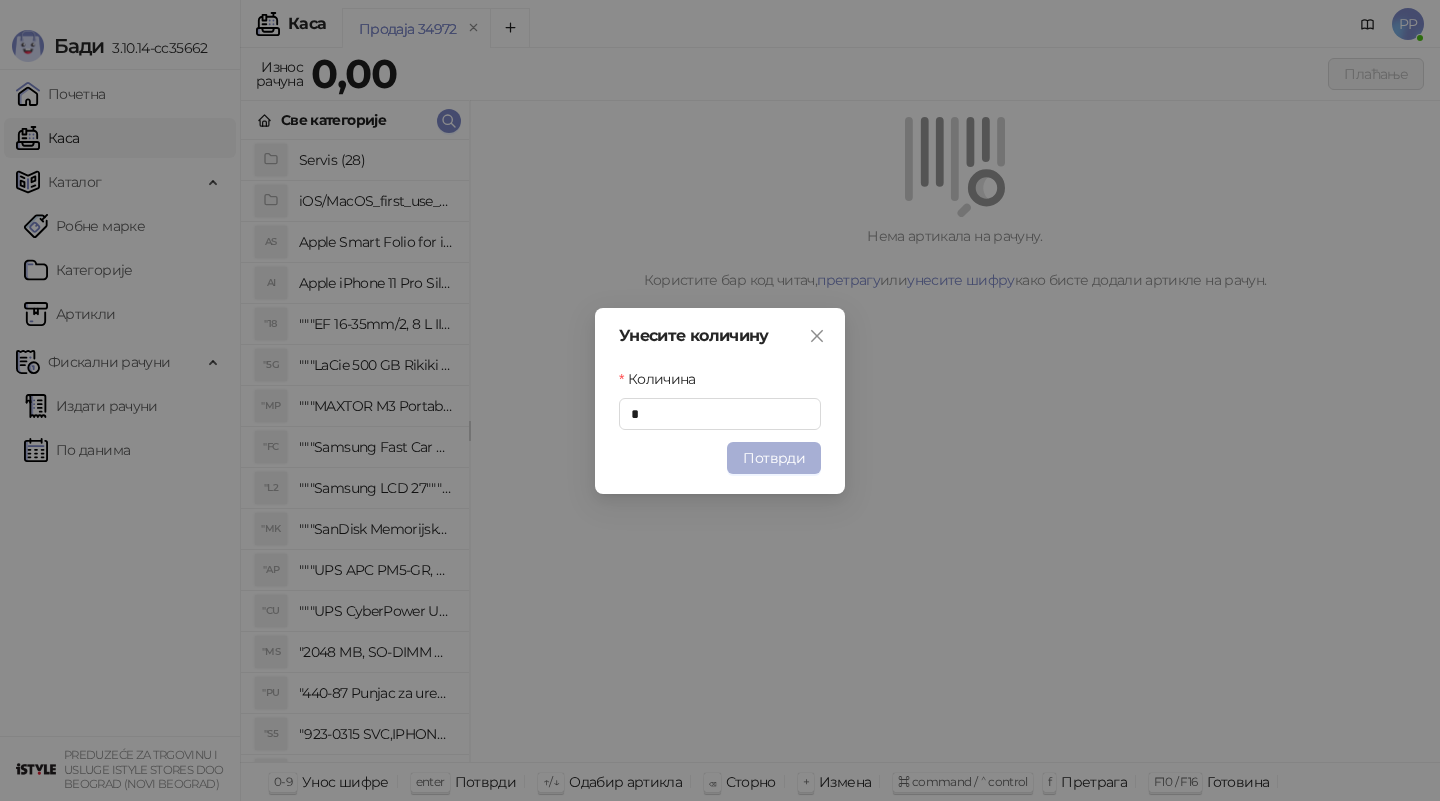 click on "Потврди" at bounding box center [774, 458] 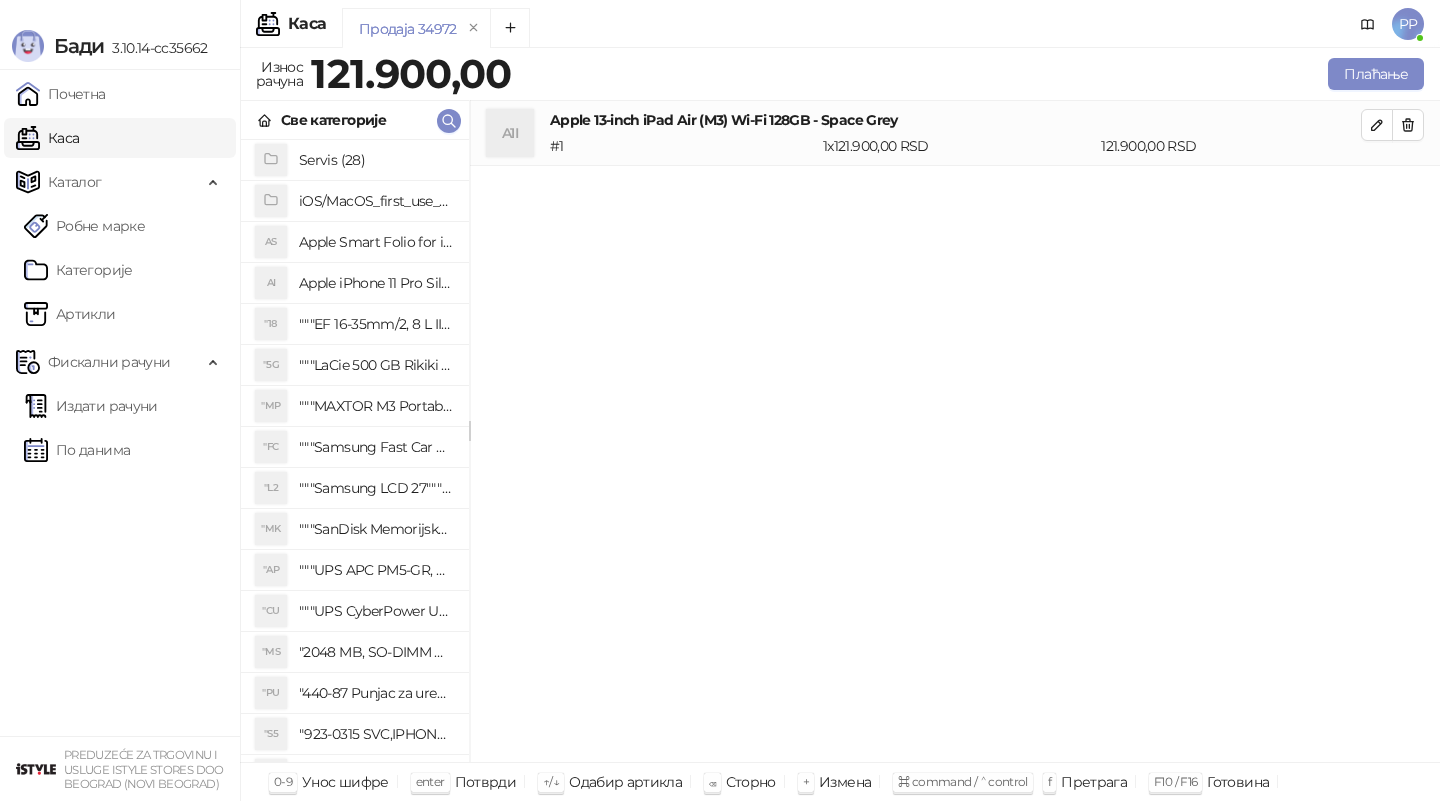click on "A1I Apple 13-inch iPad Air (M3) Wi-Fi 128GB - Space Grey    # 1 1  x  121.900,00 RSD 121.900,00 RSD" at bounding box center [955, 432] 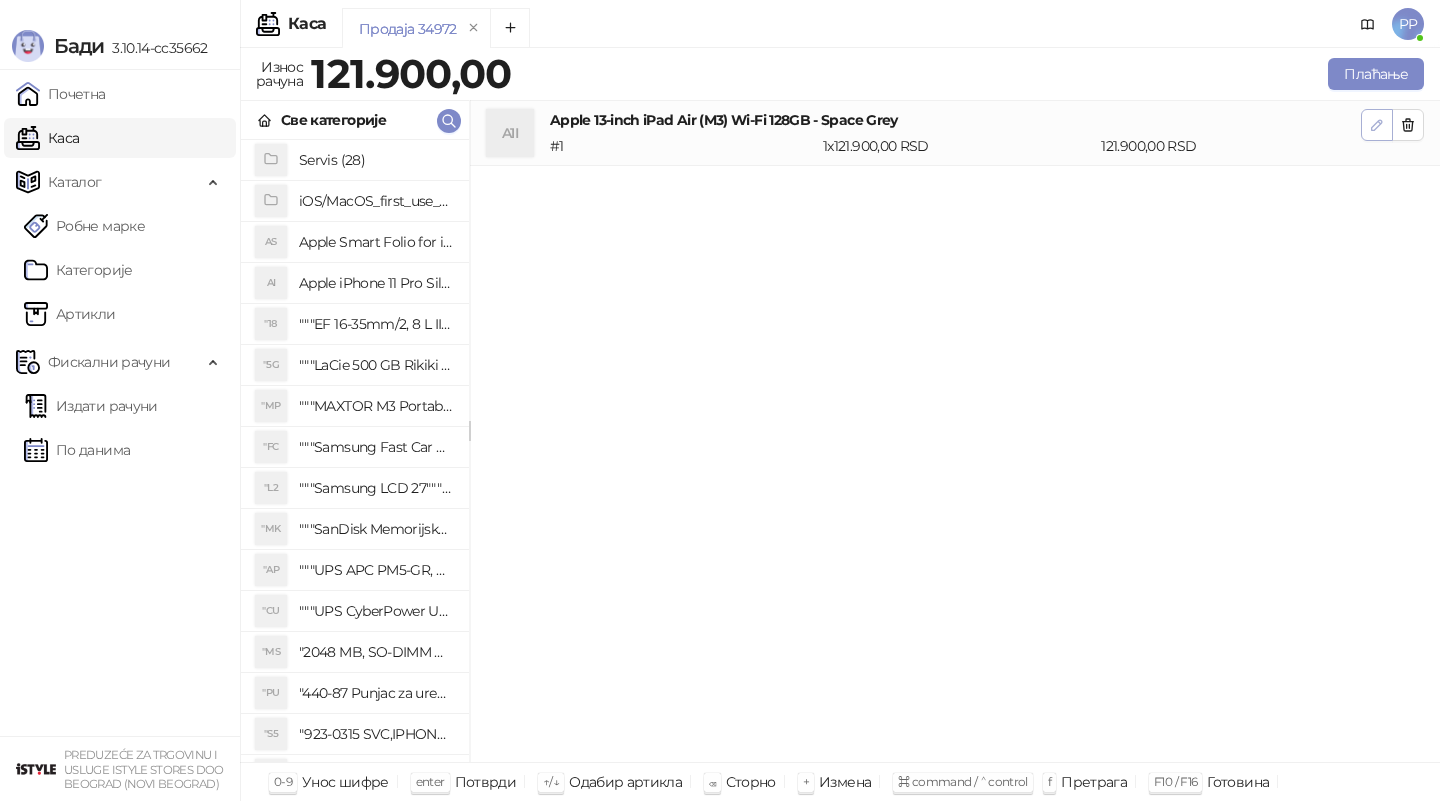 click at bounding box center (1377, 125) 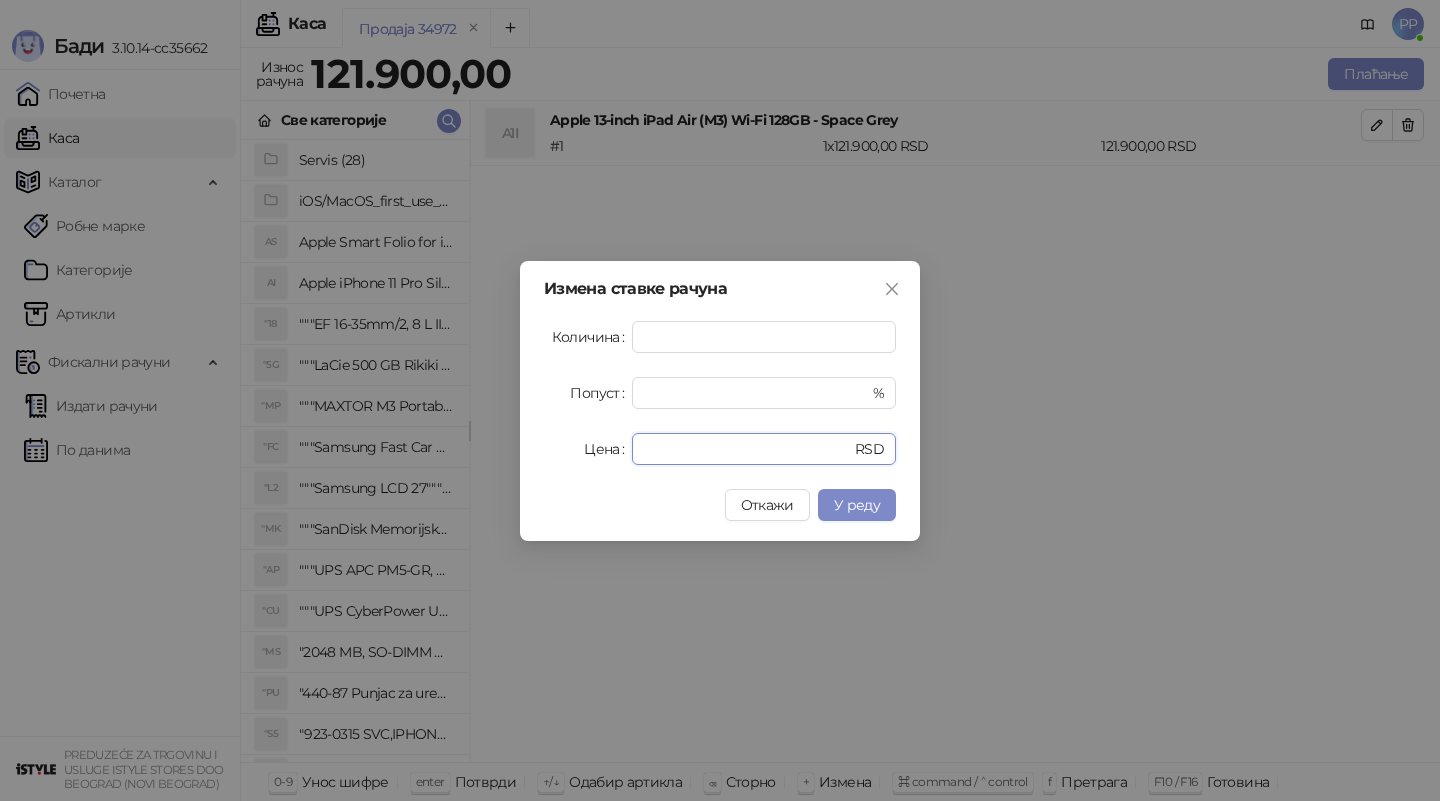 drag, startPoint x: 702, startPoint y: 450, endPoint x: 492, endPoint y: 431, distance: 210.85777 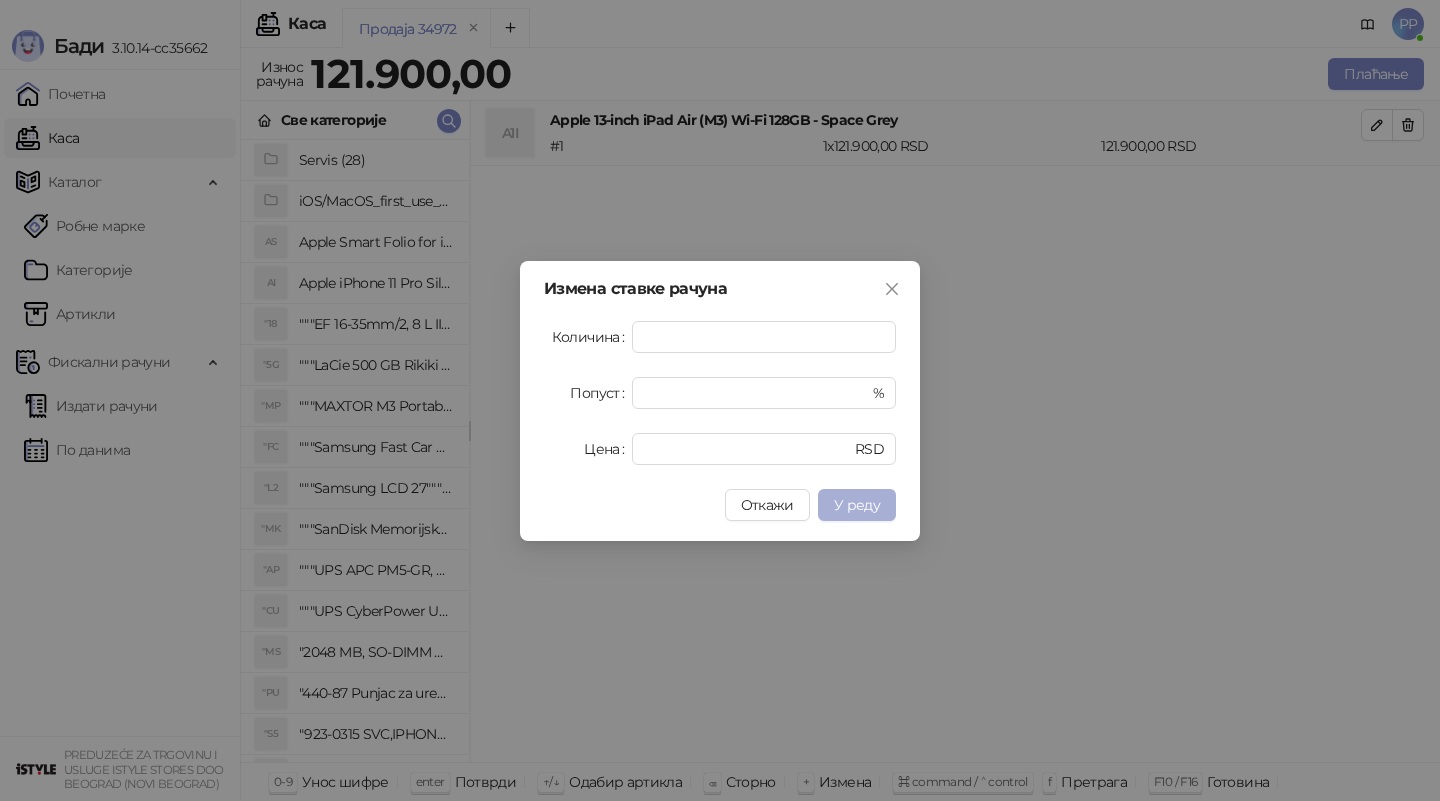 type on "******" 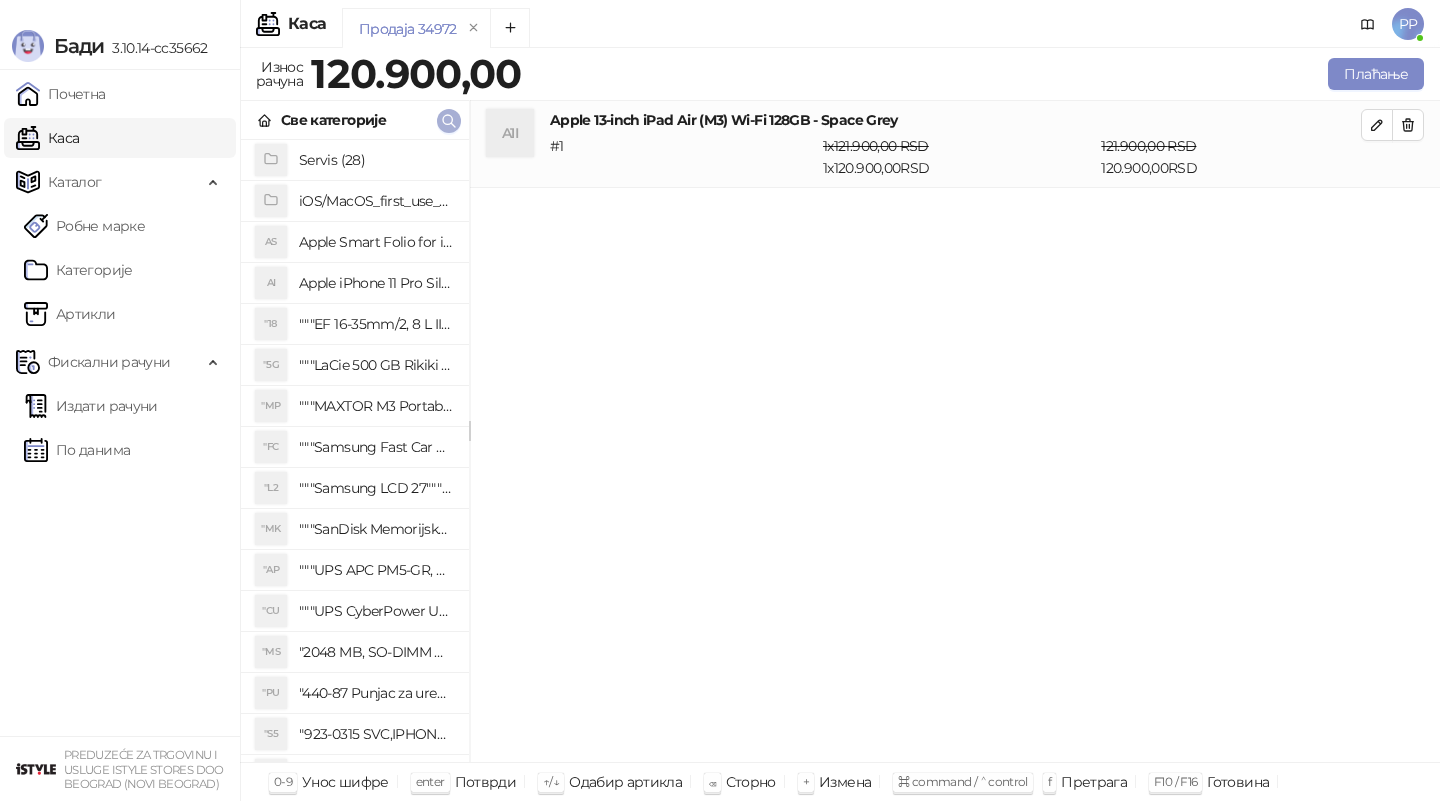 click at bounding box center (449, 121) 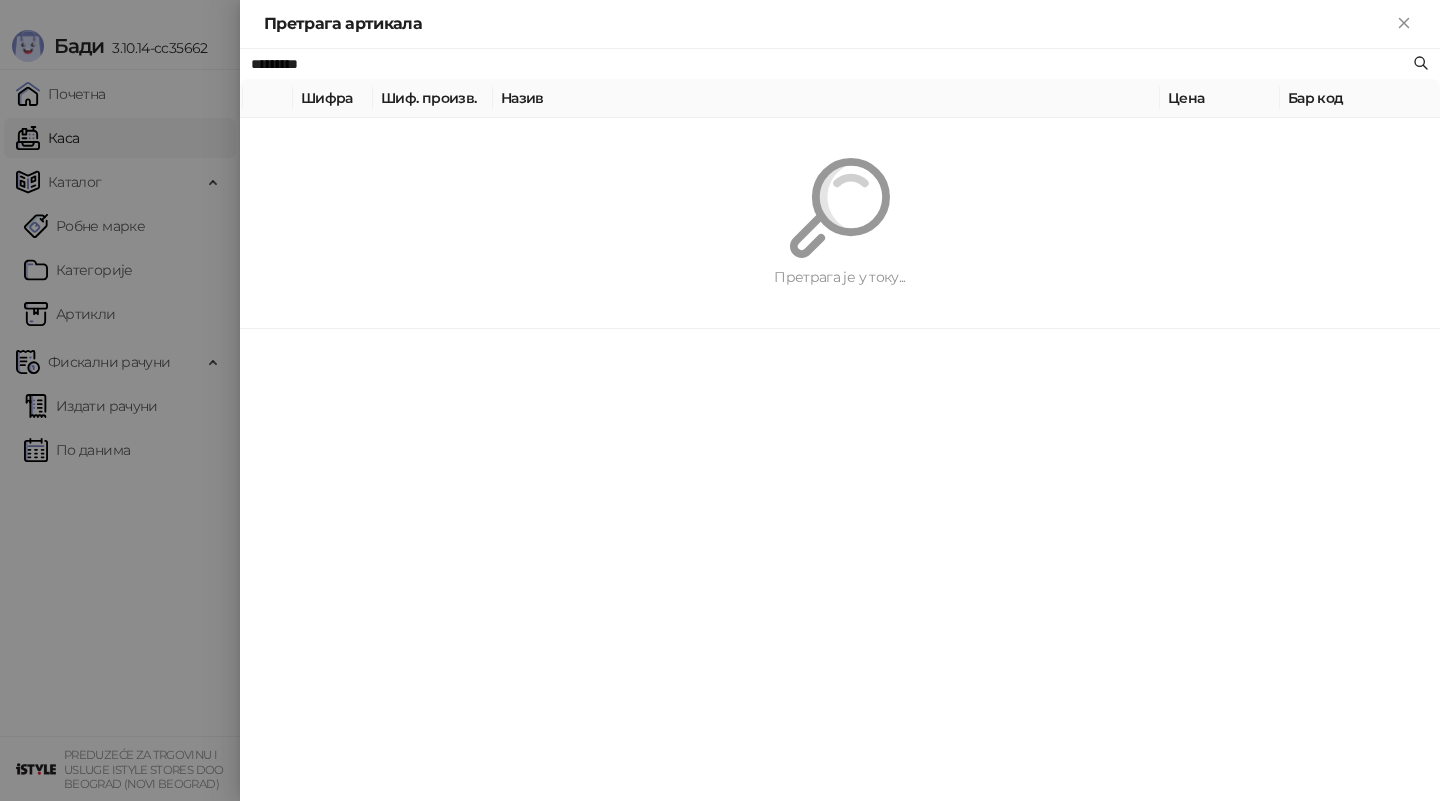 paste 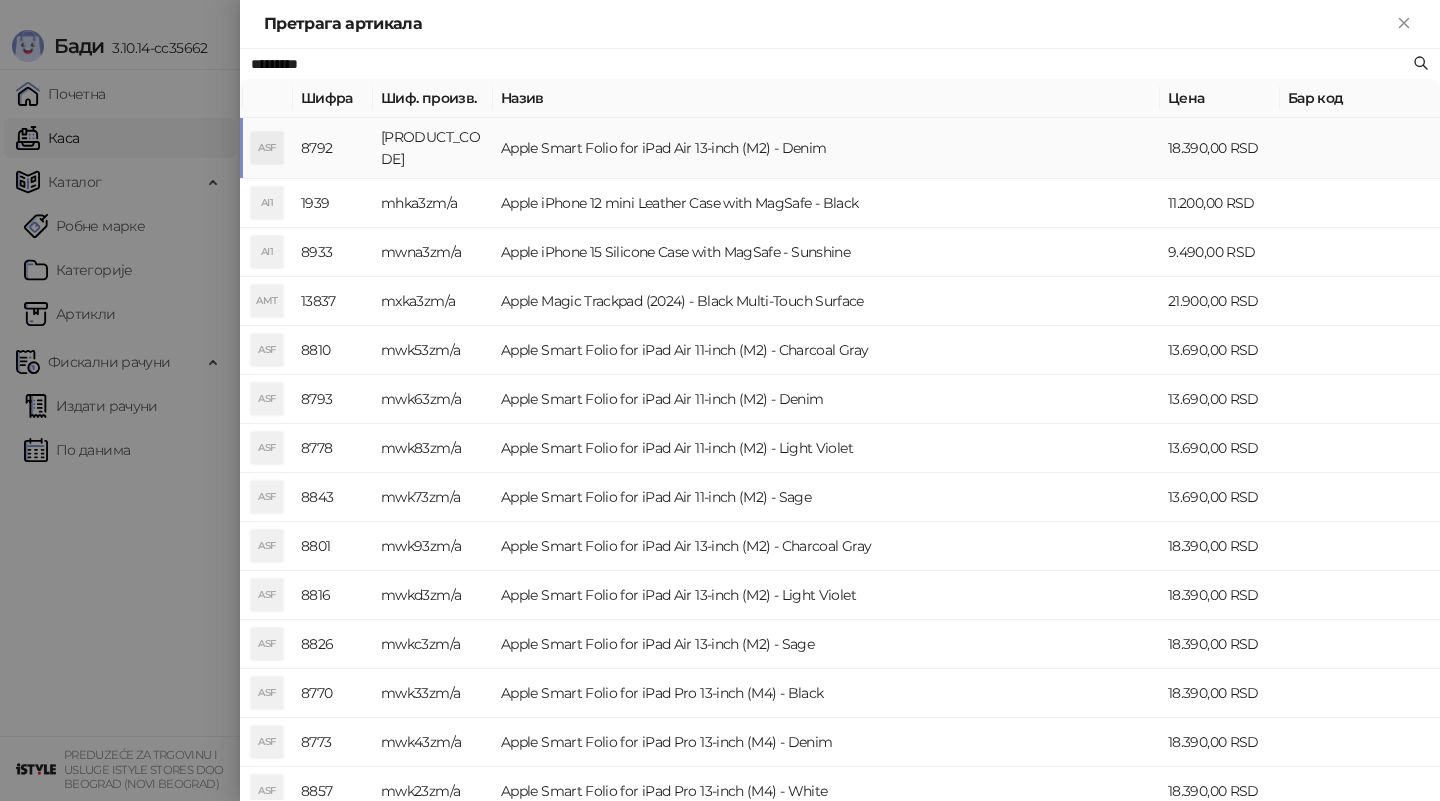 type on "*********" 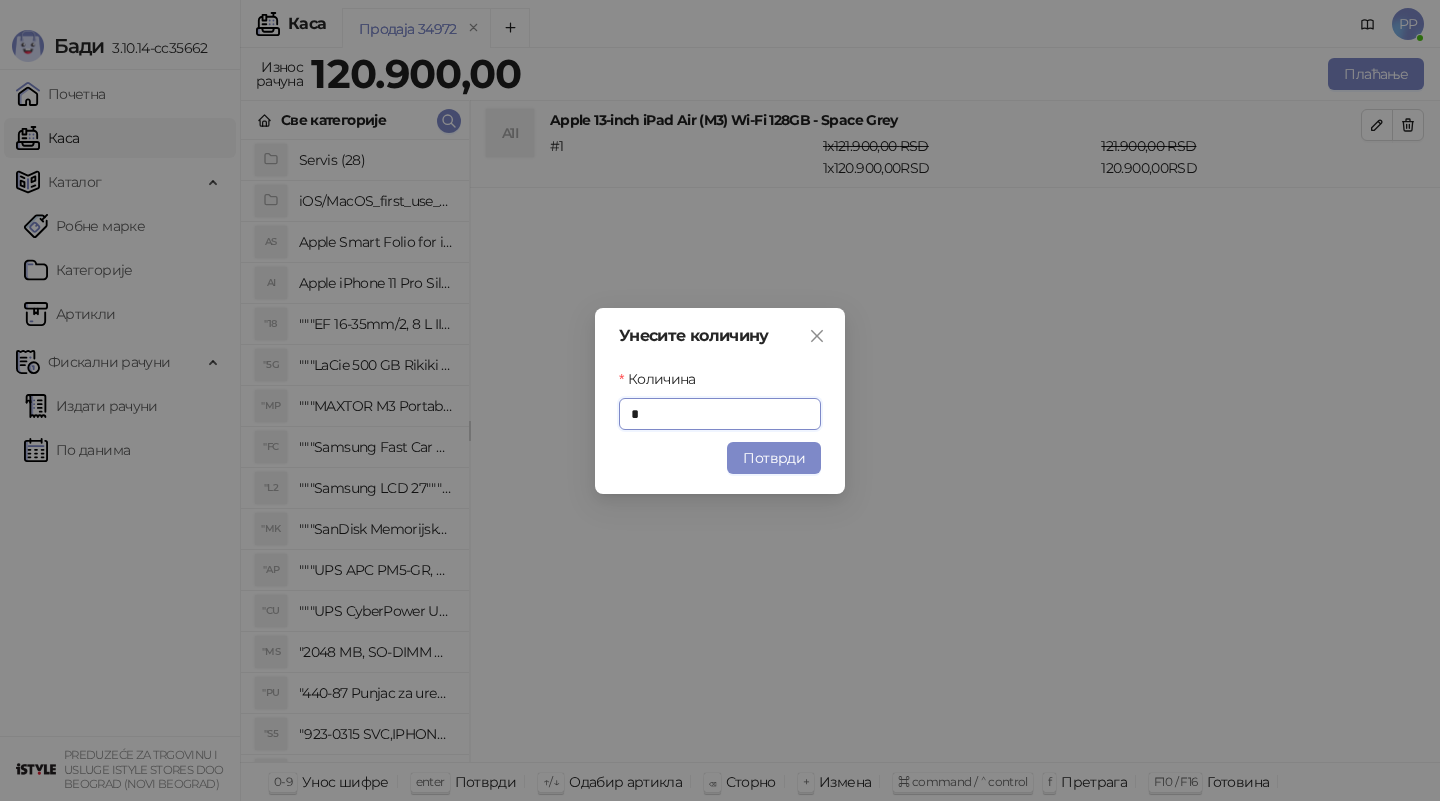 click on "Потврди" at bounding box center [774, 458] 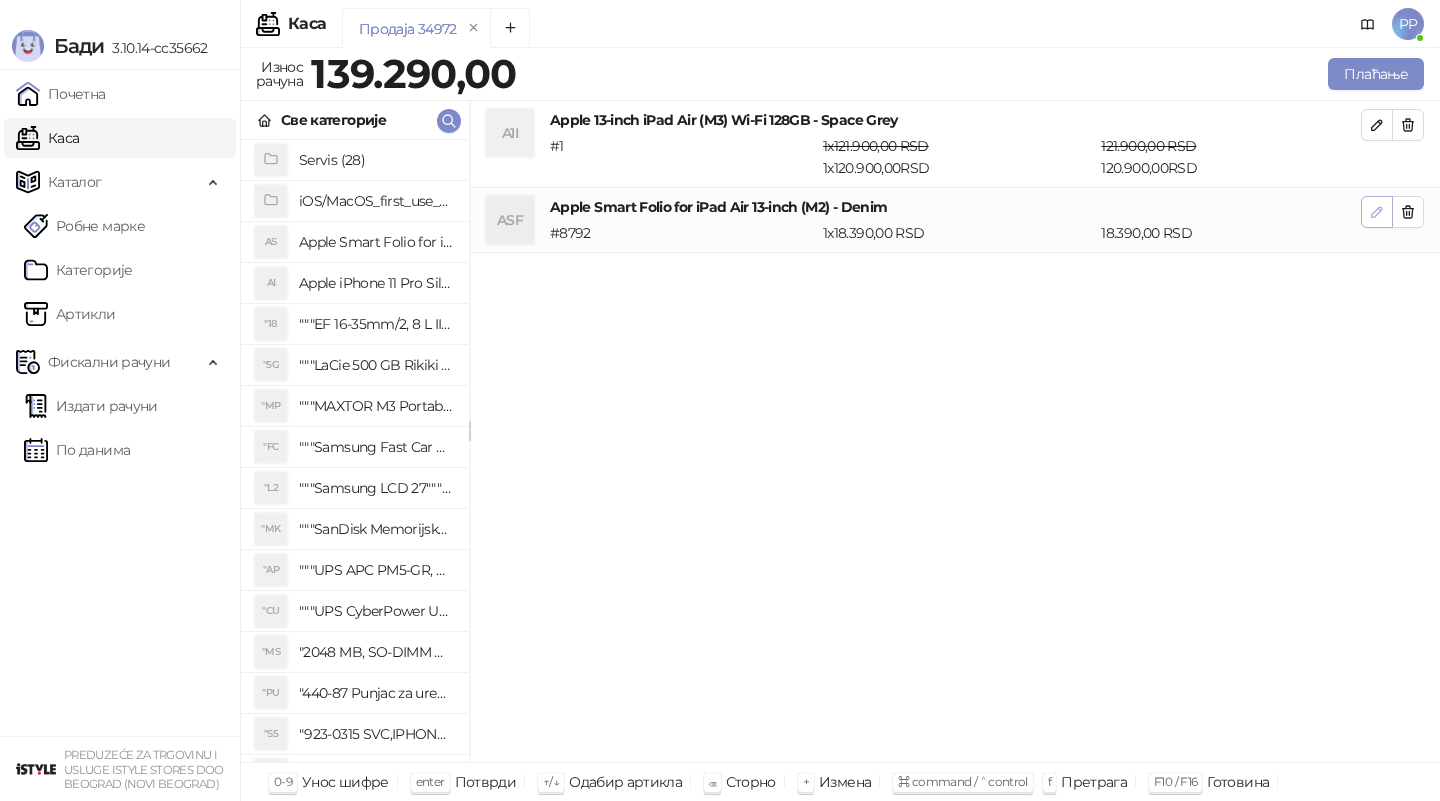 click 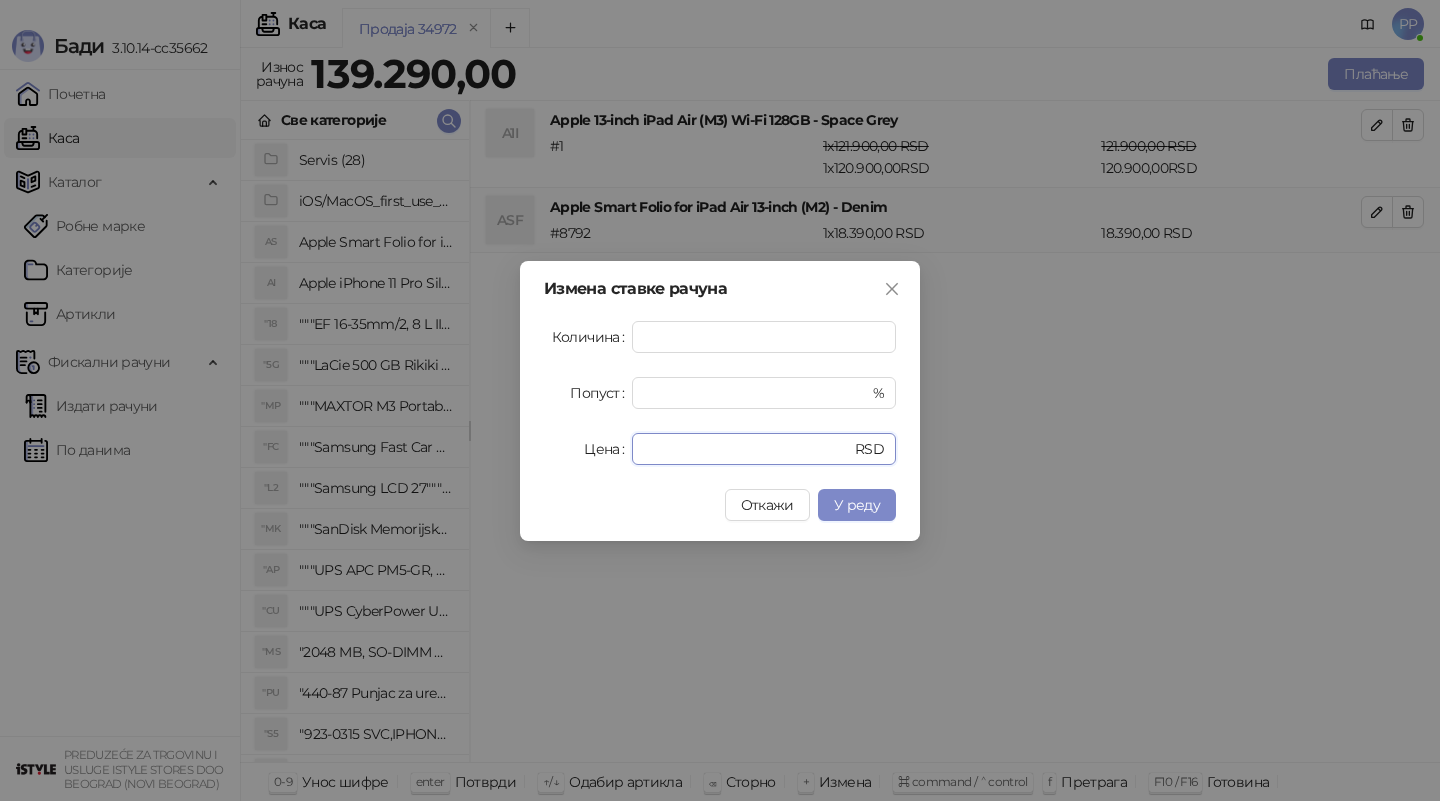 drag, startPoint x: 700, startPoint y: 446, endPoint x: 495, endPoint y: 422, distance: 206.4001 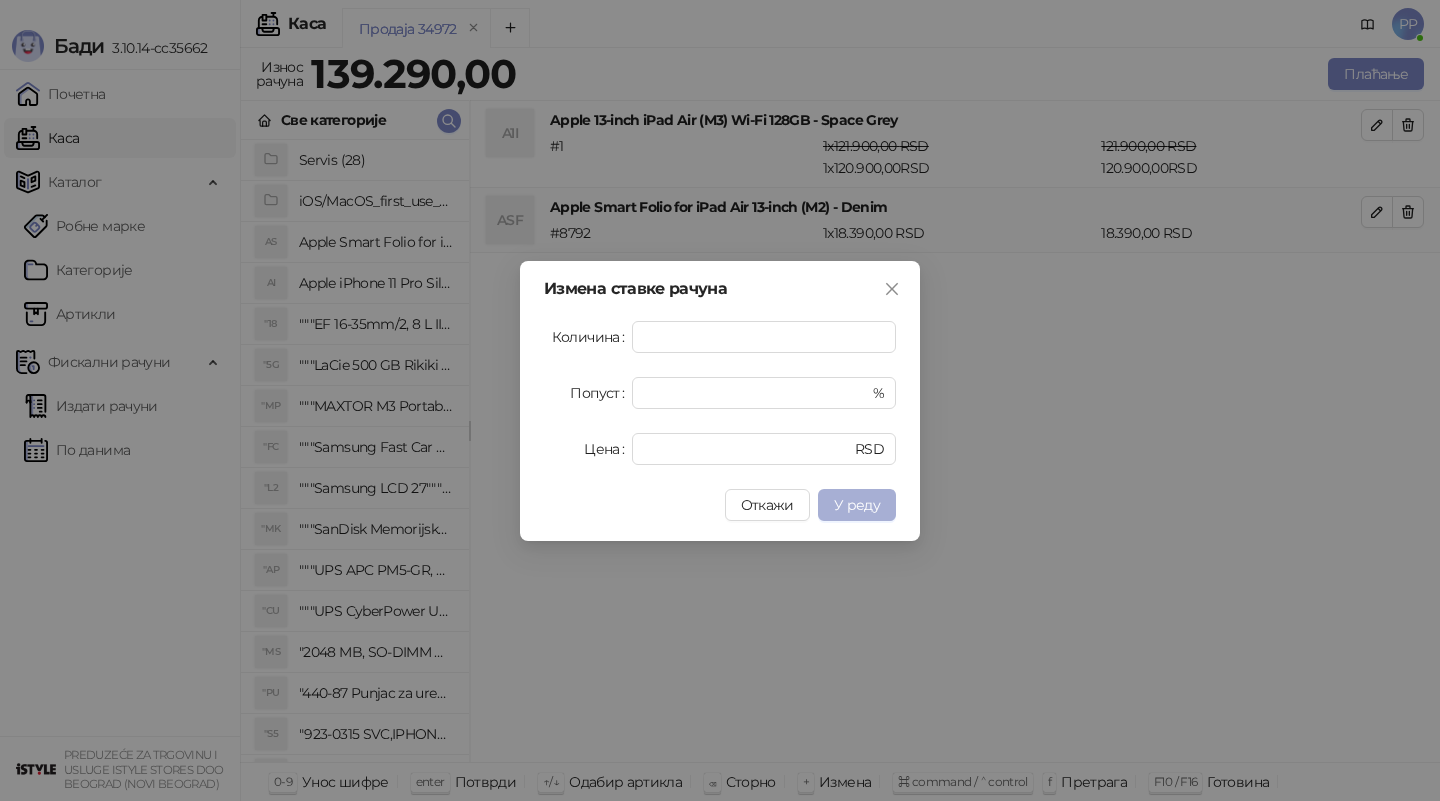 type on "*****" 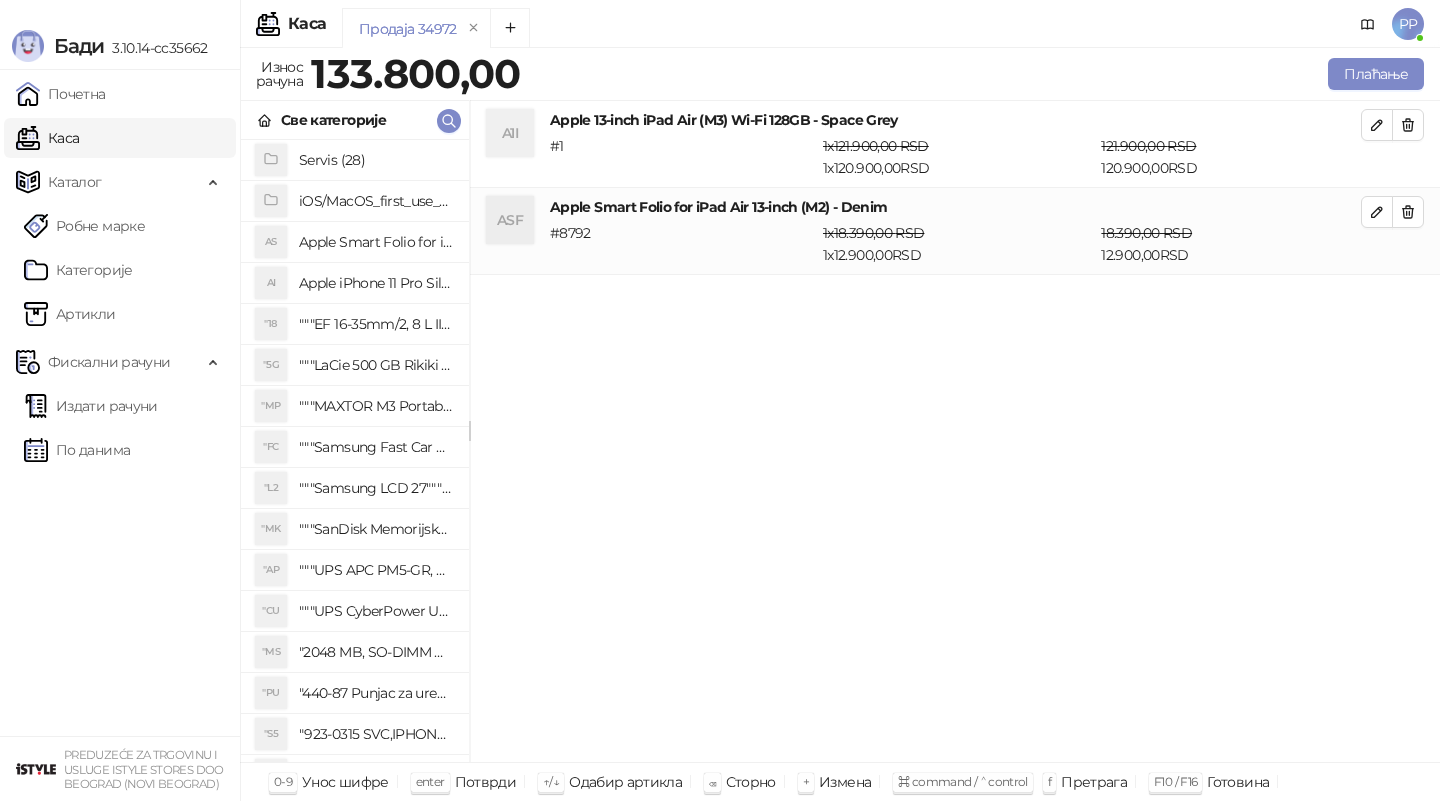 click on "A1I Apple 13-inch iPad Air (M3) Wi-Fi 128GB - Space Grey    # 1 1  x  121.900,00   RSD 1  x  120.900,00  RSD  121.900,00   RSD 120.900,00  RSD  ASF Apple Smart Folio for iPad Air 13-inch (M2) -  Denim    # 8792 1  x  18.390,00   RSD 1  x  12.900,00  RSD  18.390,00   RSD 12.900,00  RSD" at bounding box center (955, 432) 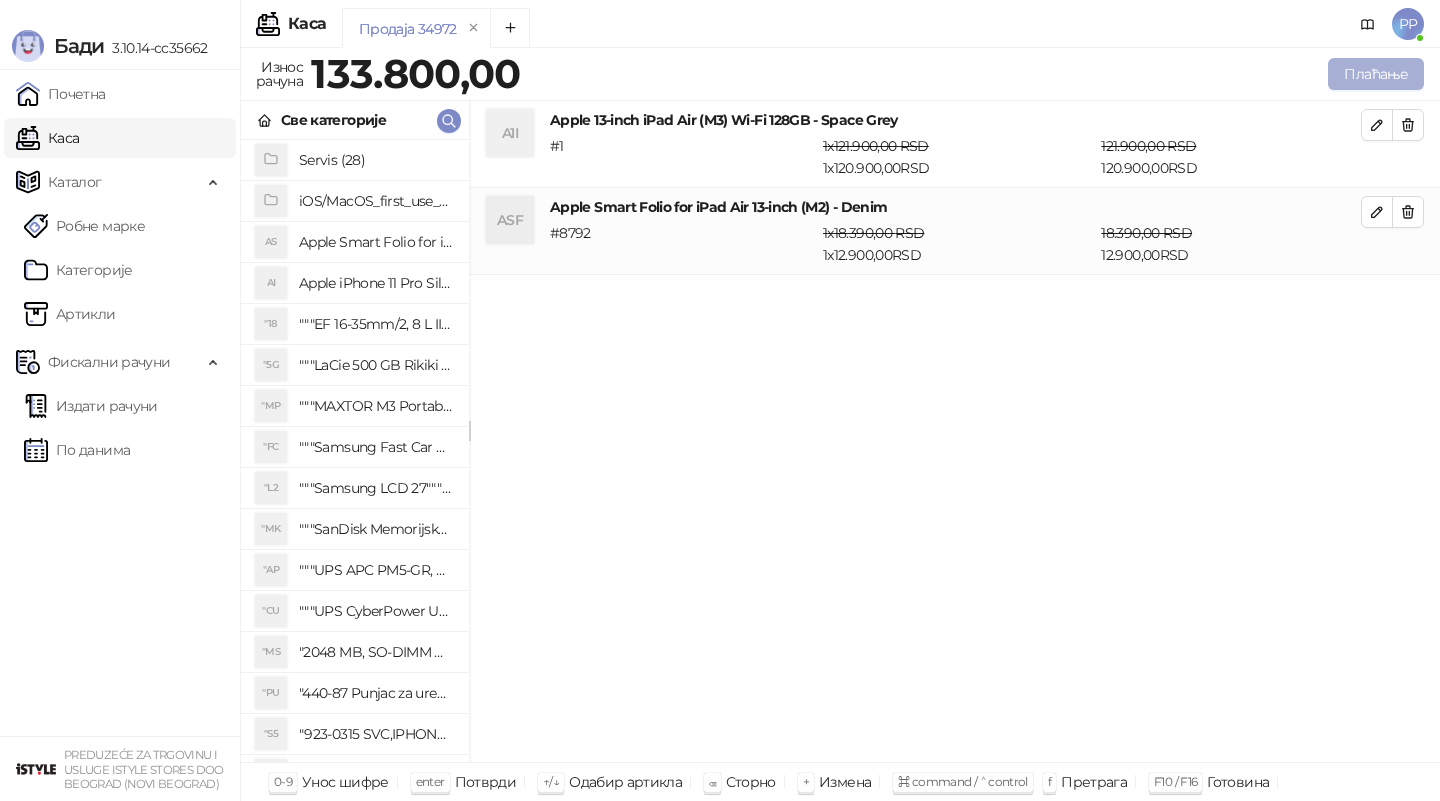 click on "Плаћање" at bounding box center [1376, 74] 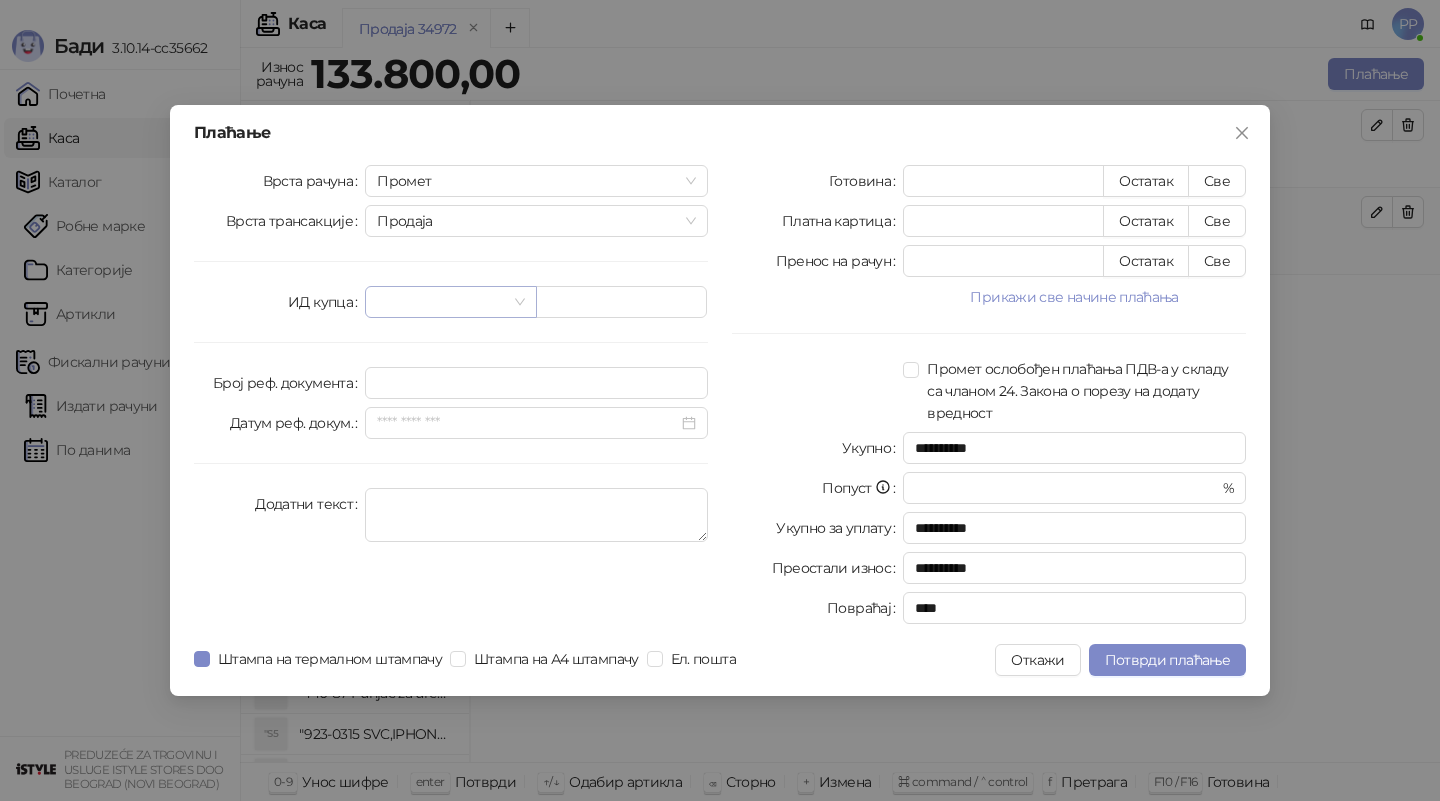click at bounding box center (441, 302) 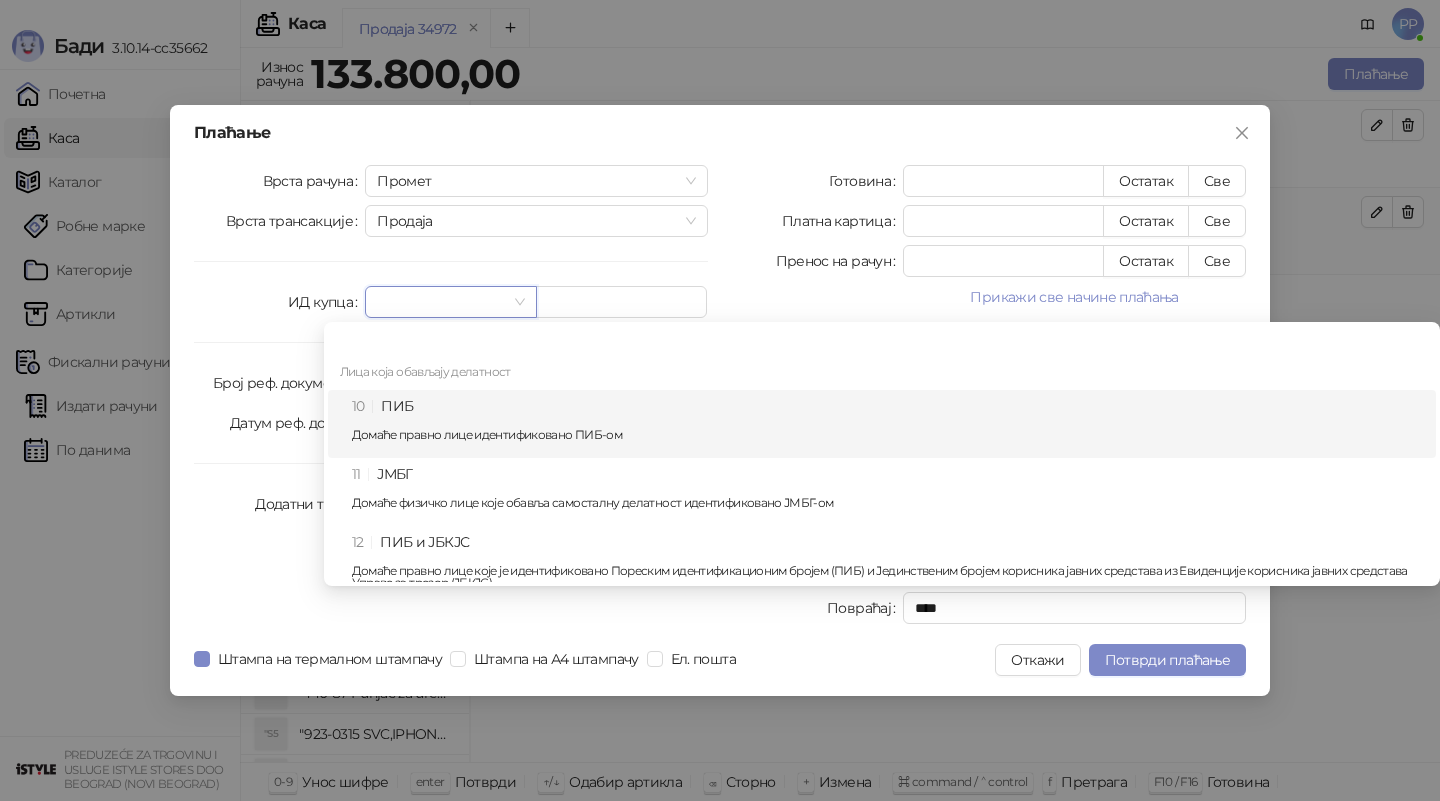 click on "10 ПИБ Домаће правно лице идентификовано ПИБ-ом" at bounding box center (888, 424) 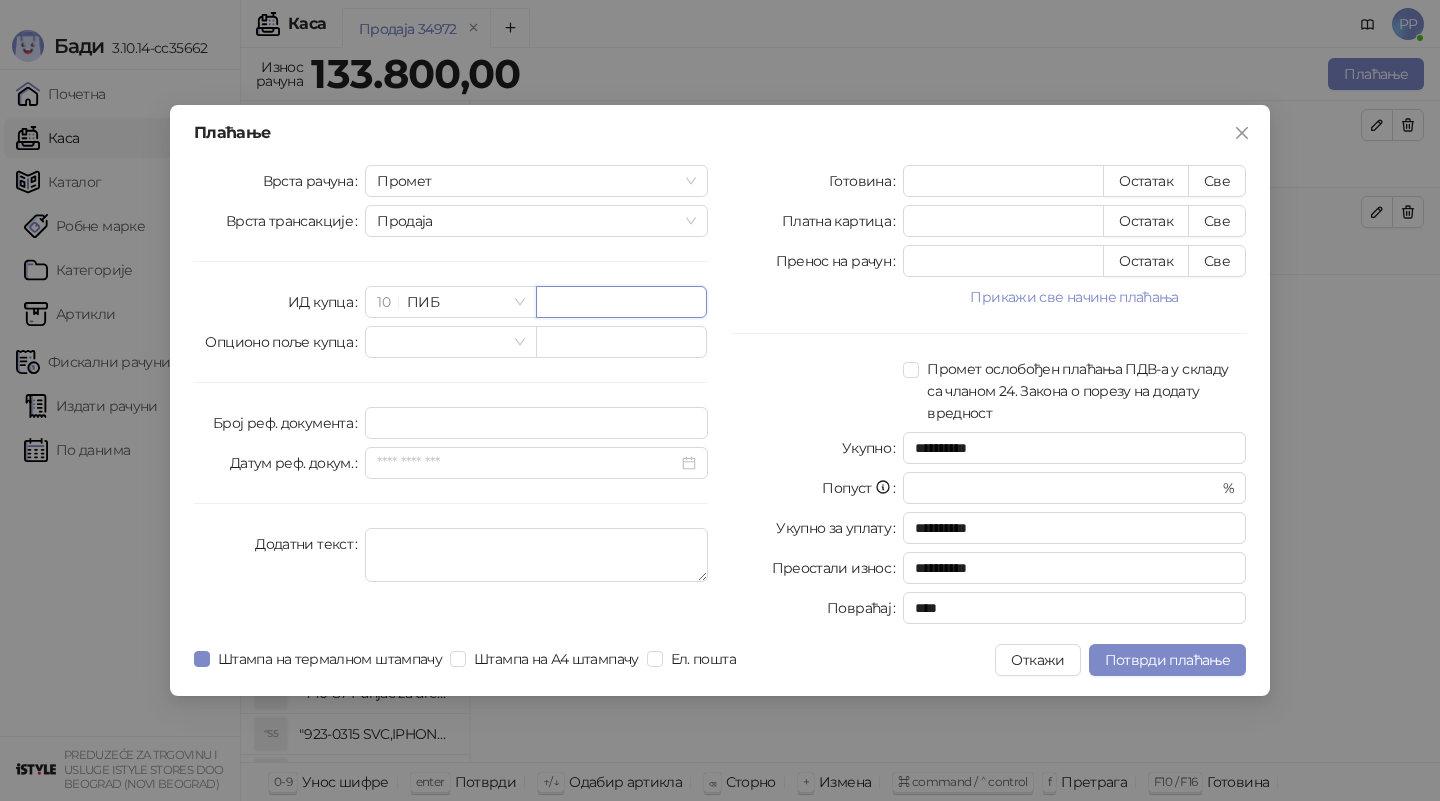 click at bounding box center (621, 302) 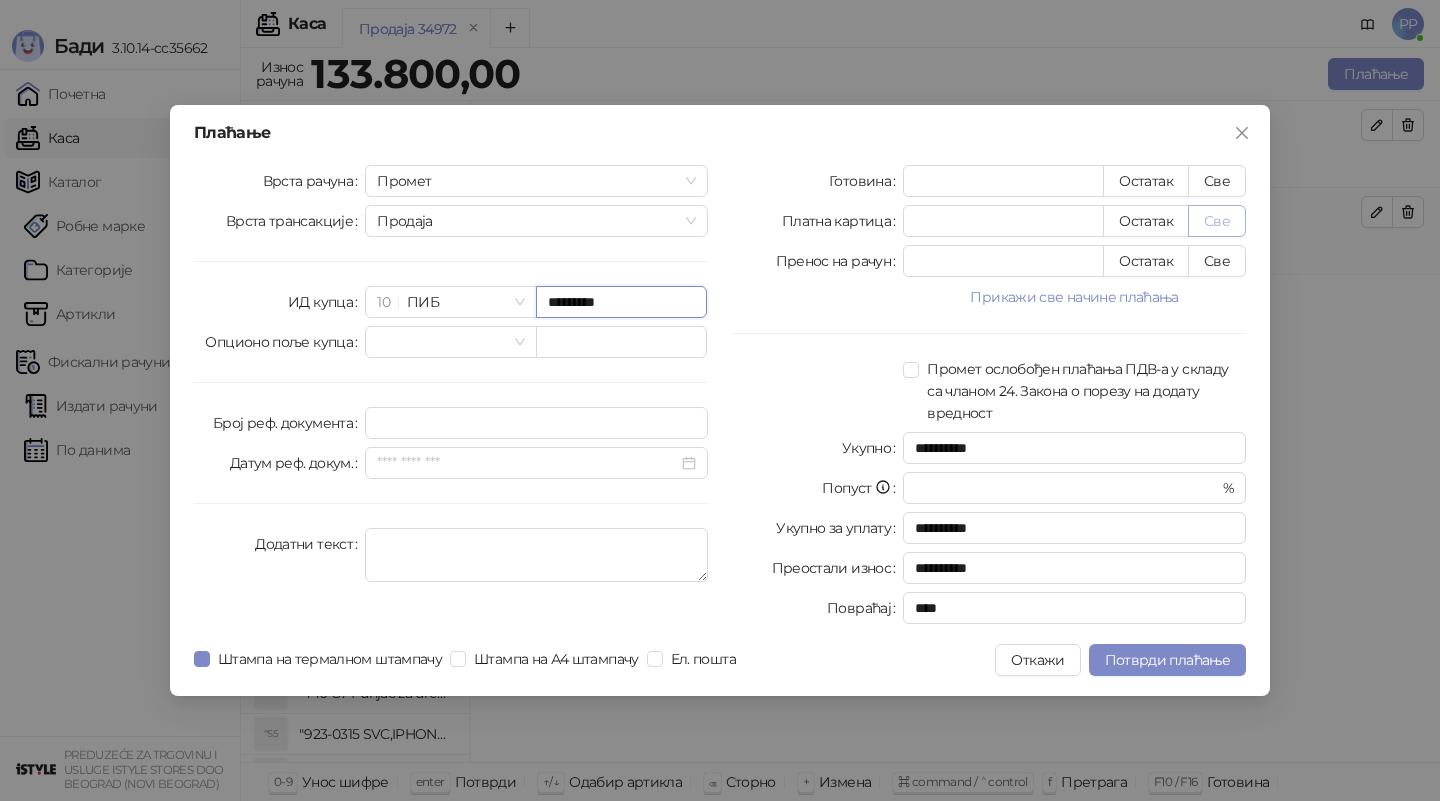 type on "*********" 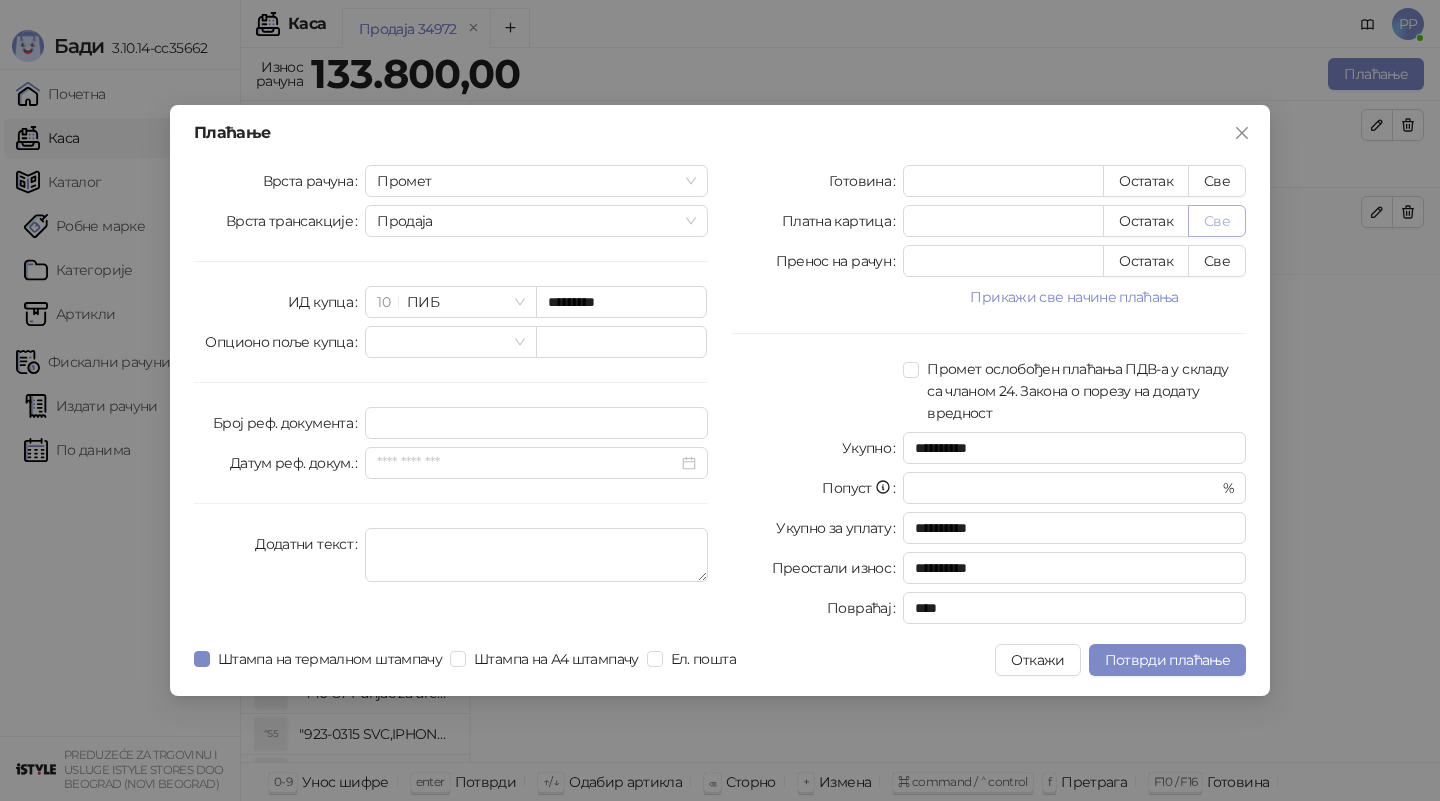 click on "Све" at bounding box center (1217, 221) 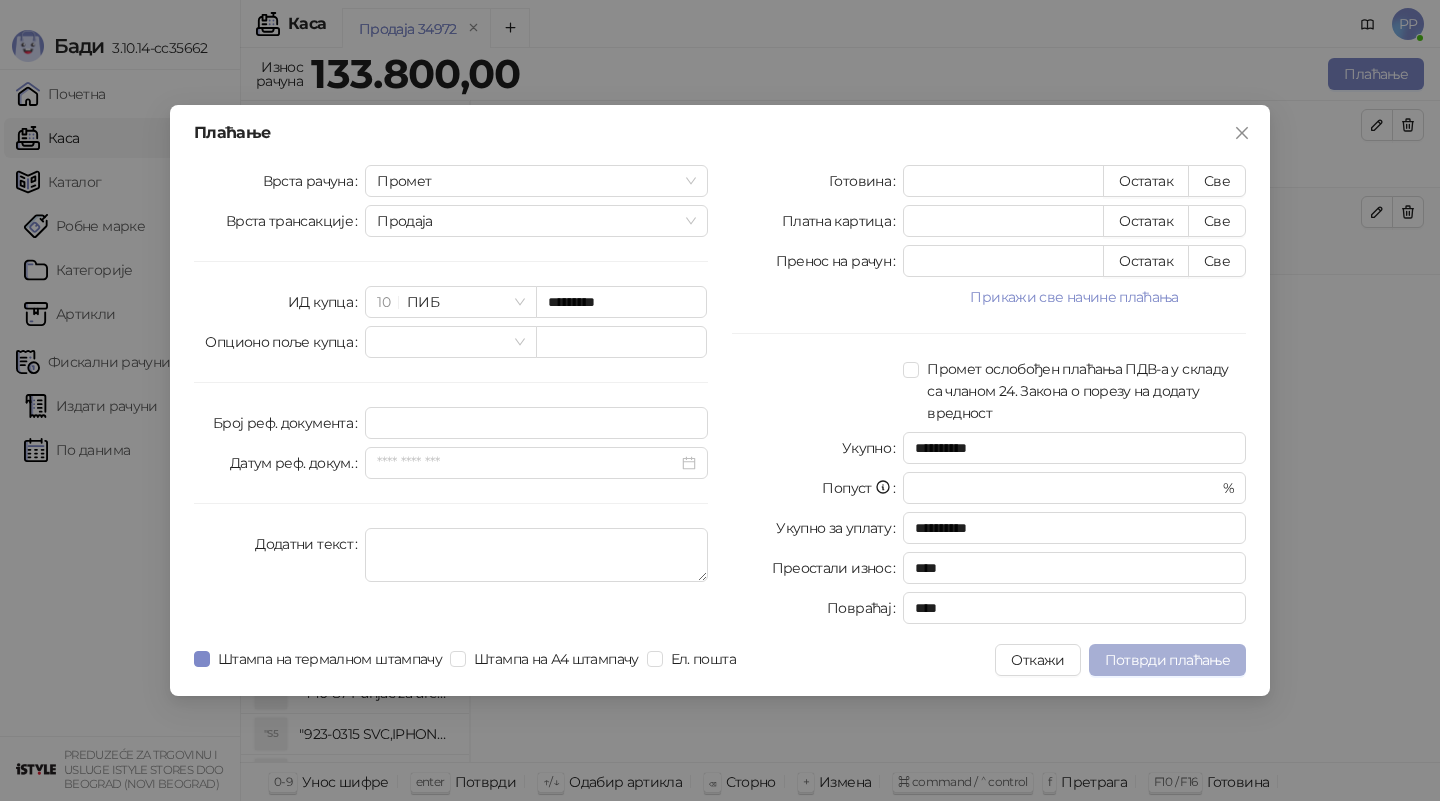 click on "Потврди плаћање" at bounding box center [1167, 660] 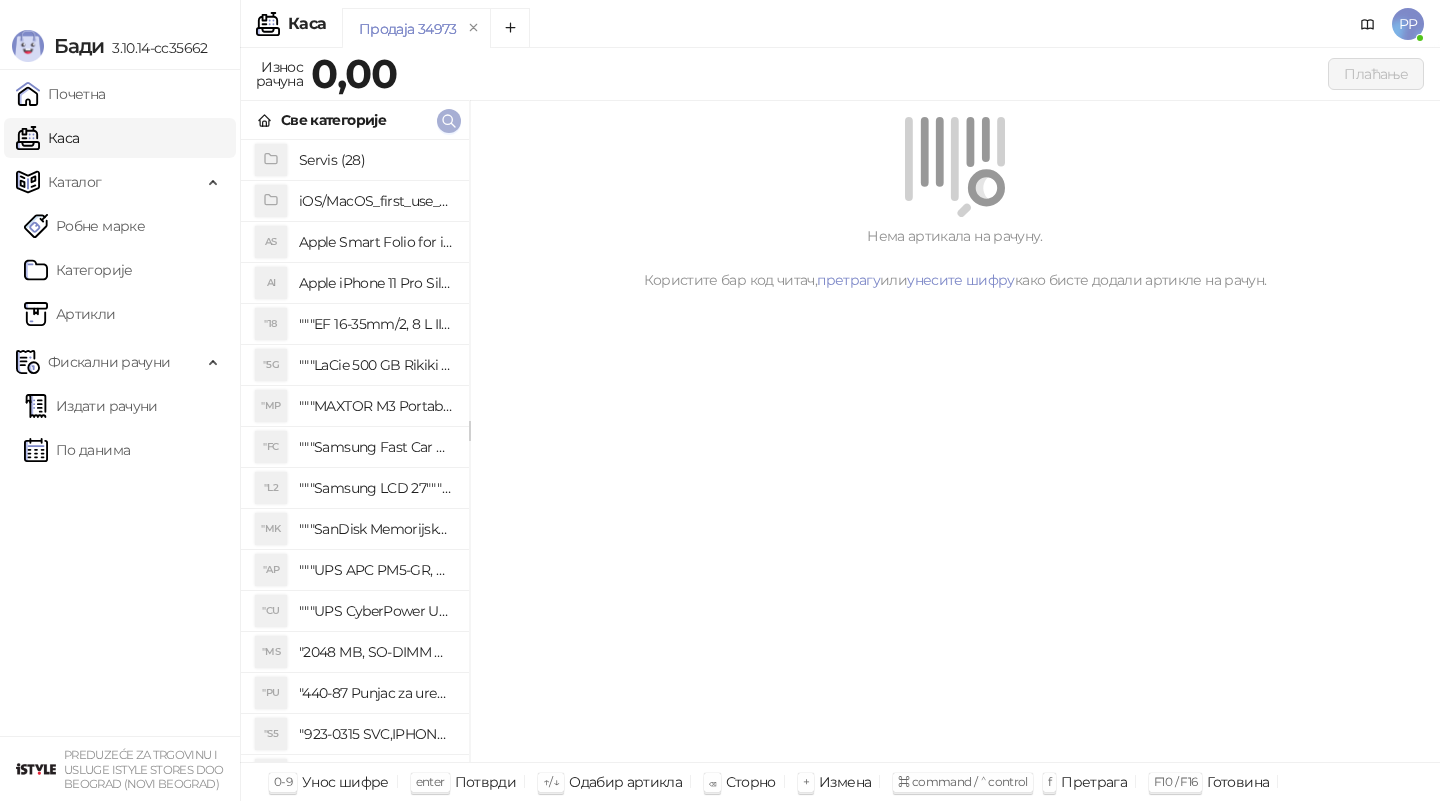 click 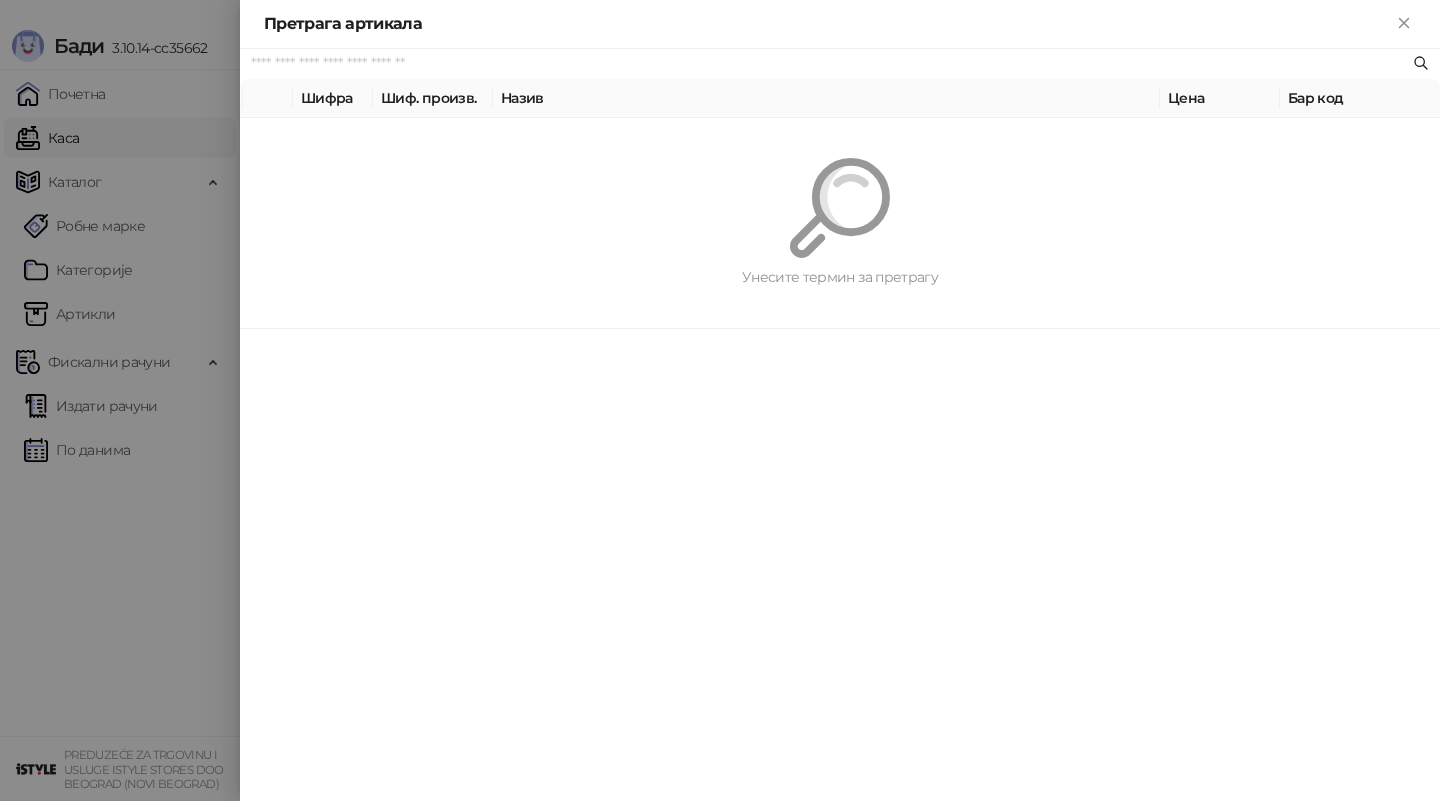 paste on "**********" 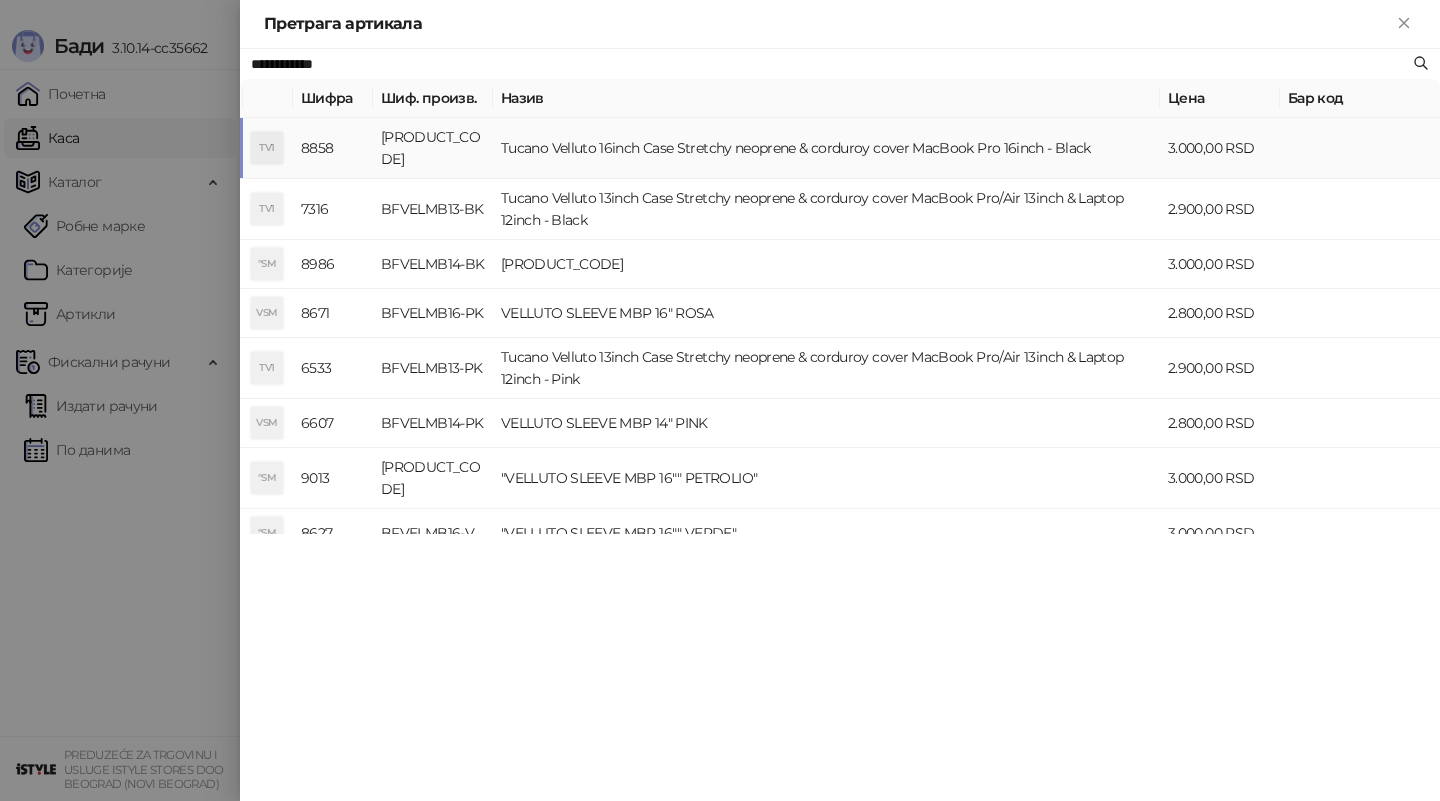 click on "Tucano Velluto 16inch Case Stretchy neoprene & corduroy cover MacBook Pro 16inch - Black" at bounding box center (826, 148) 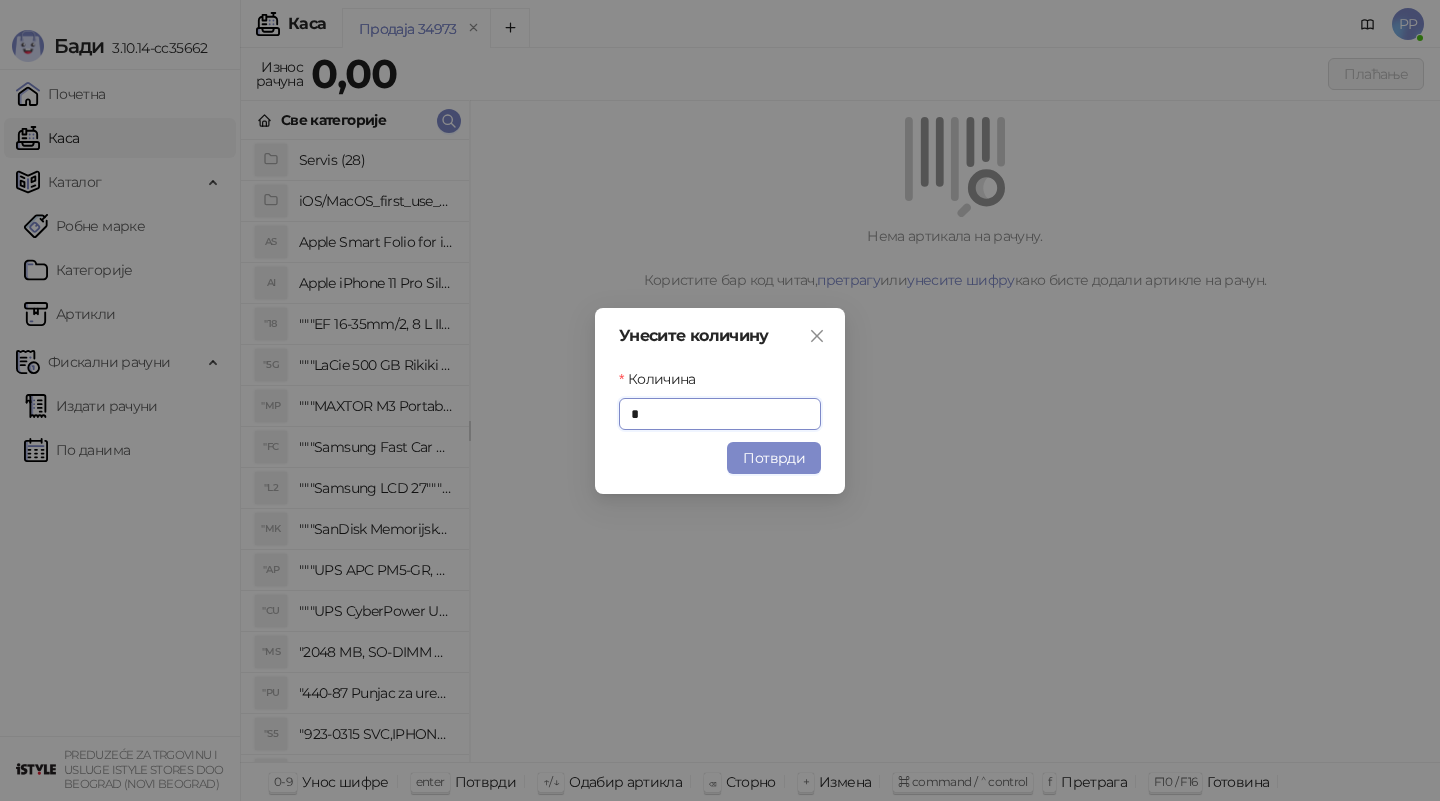 click on "Потврди" at bounding box center (774, 458) 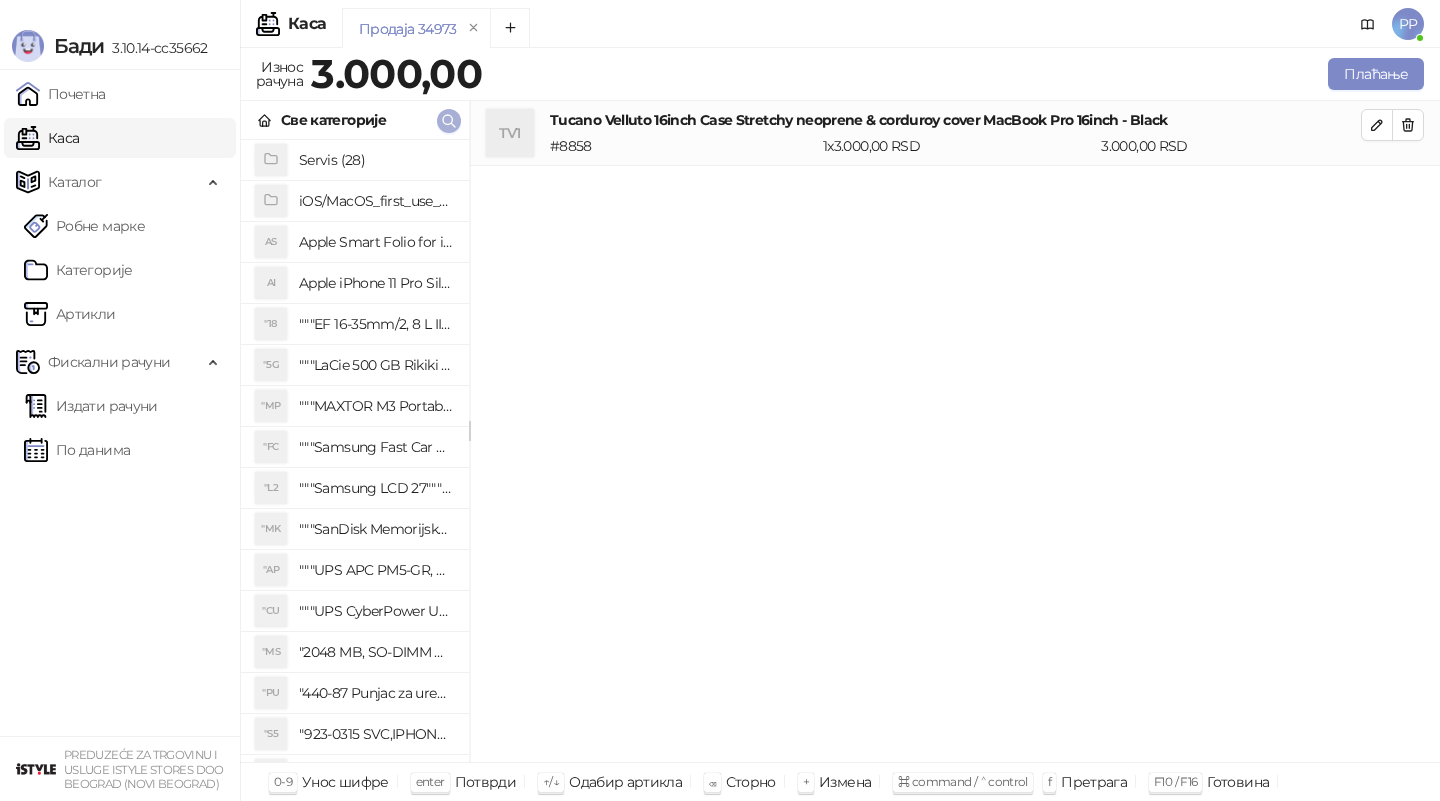 click 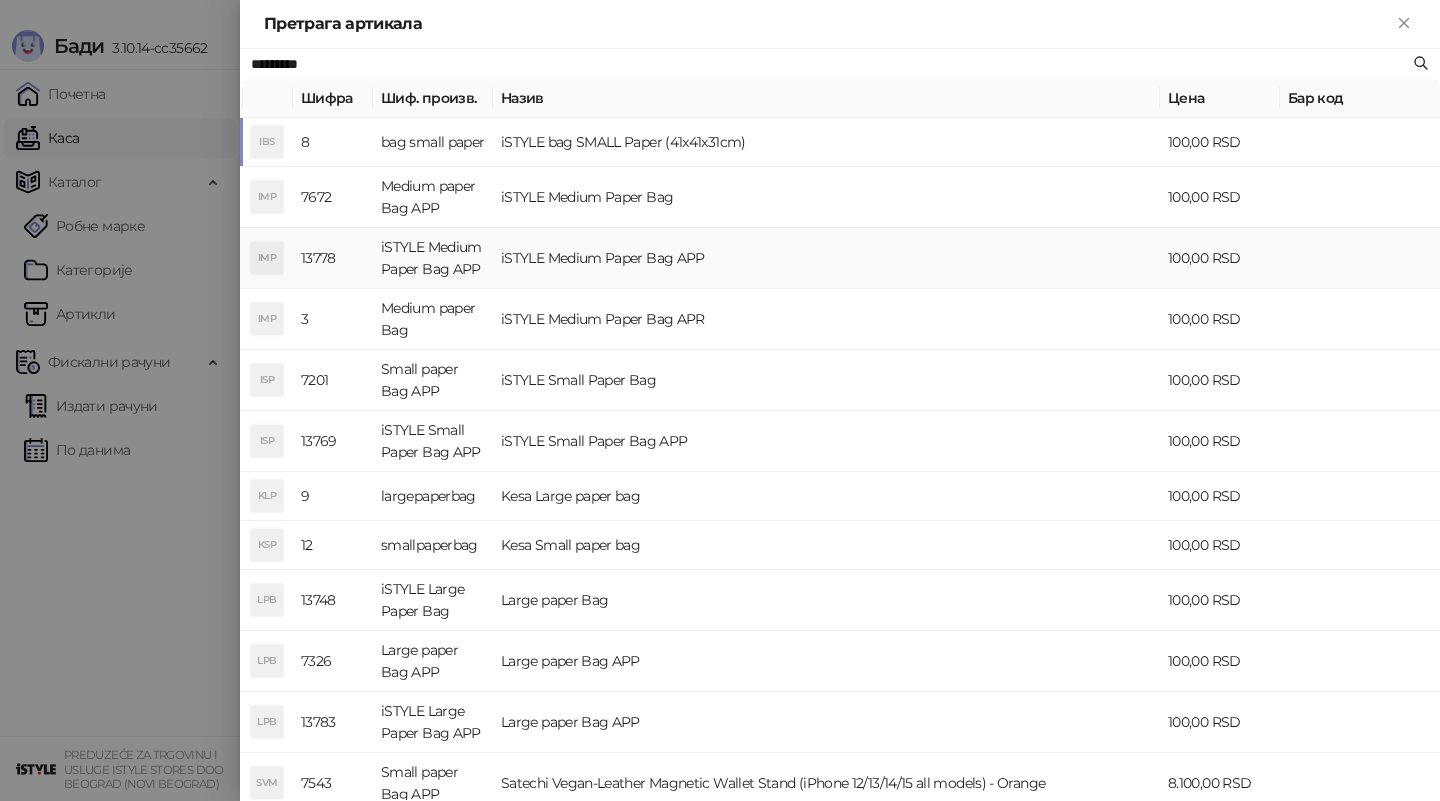 type on "*********" 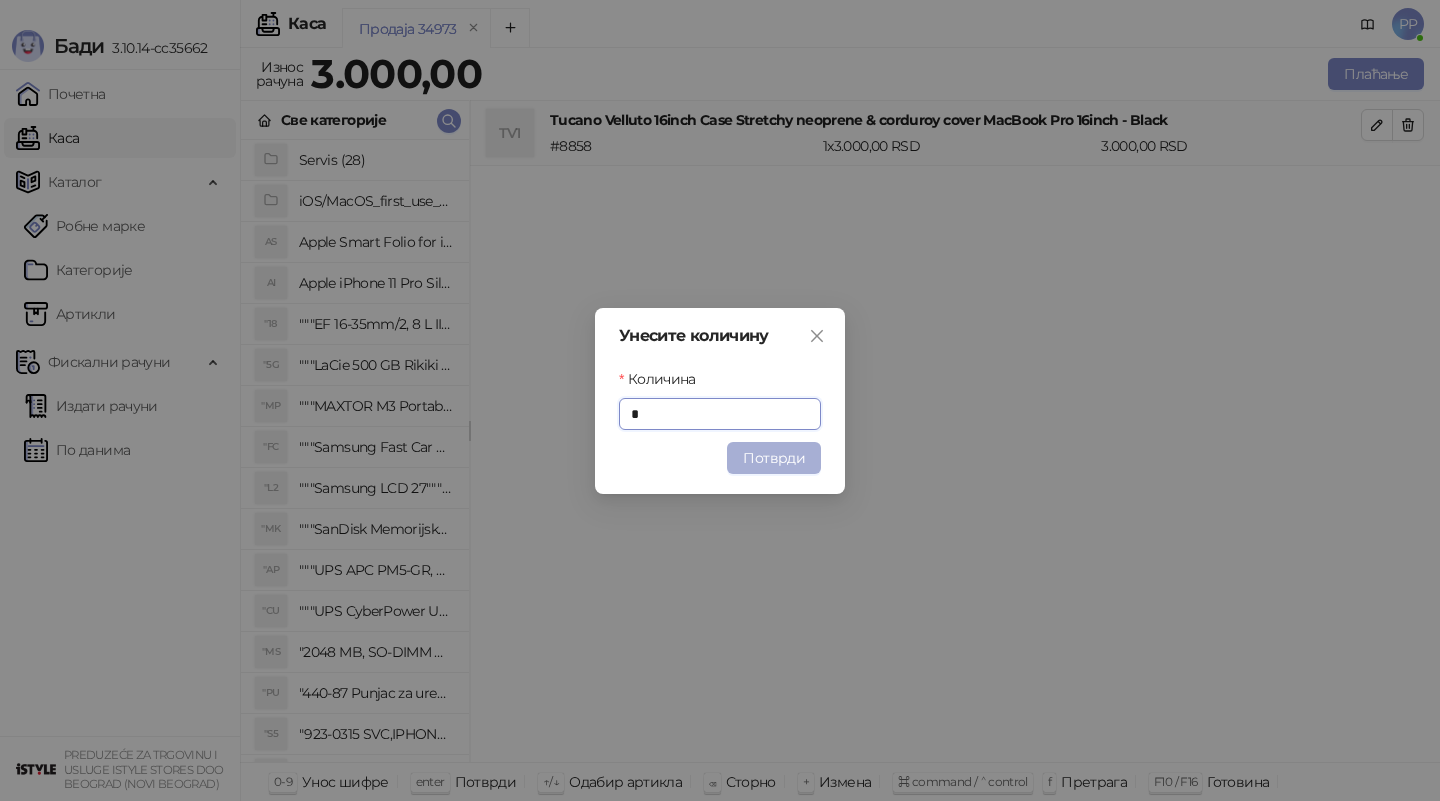 click on "Потврди" at bounding box center [774, 458] 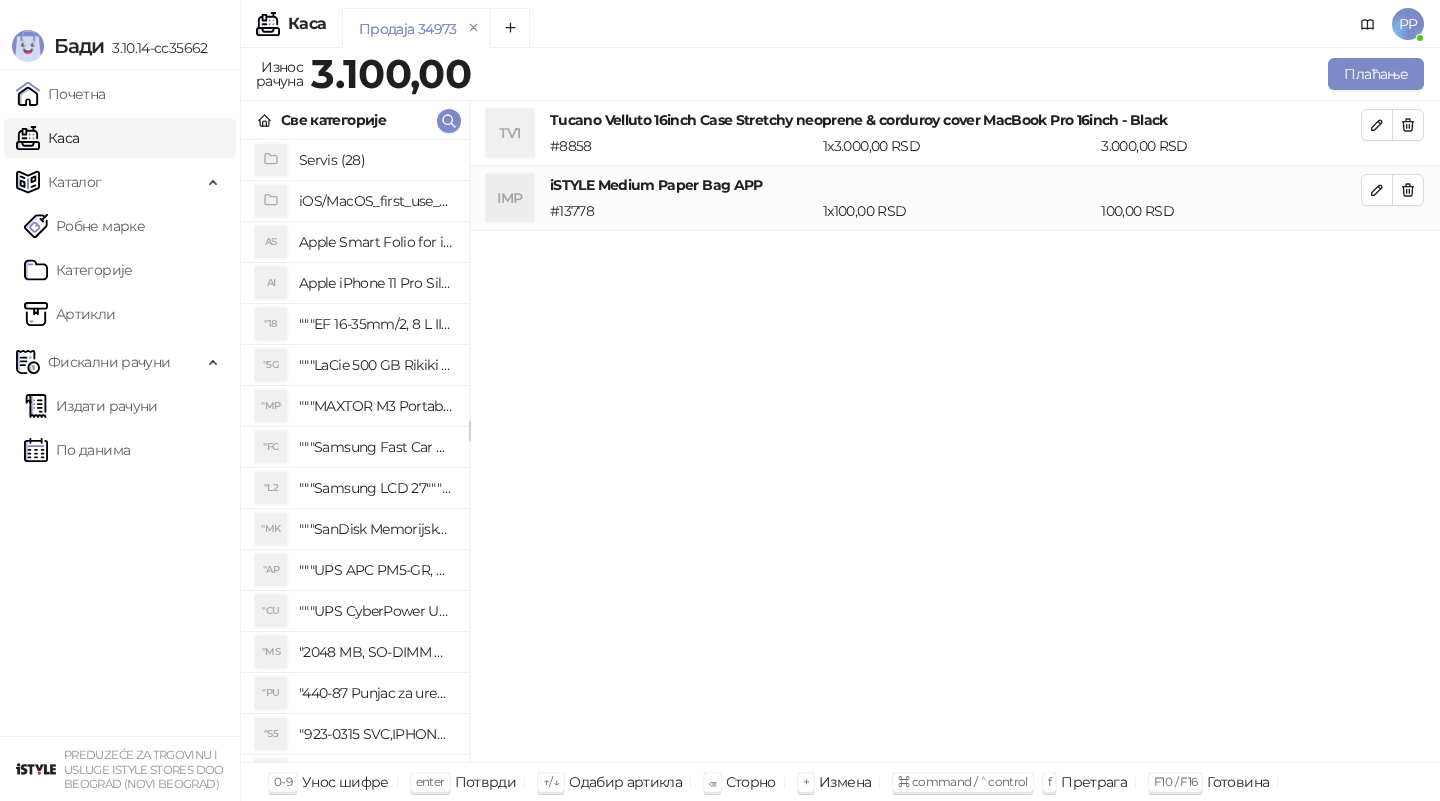 click on "Плаћање" at bounding box center [951, 74] 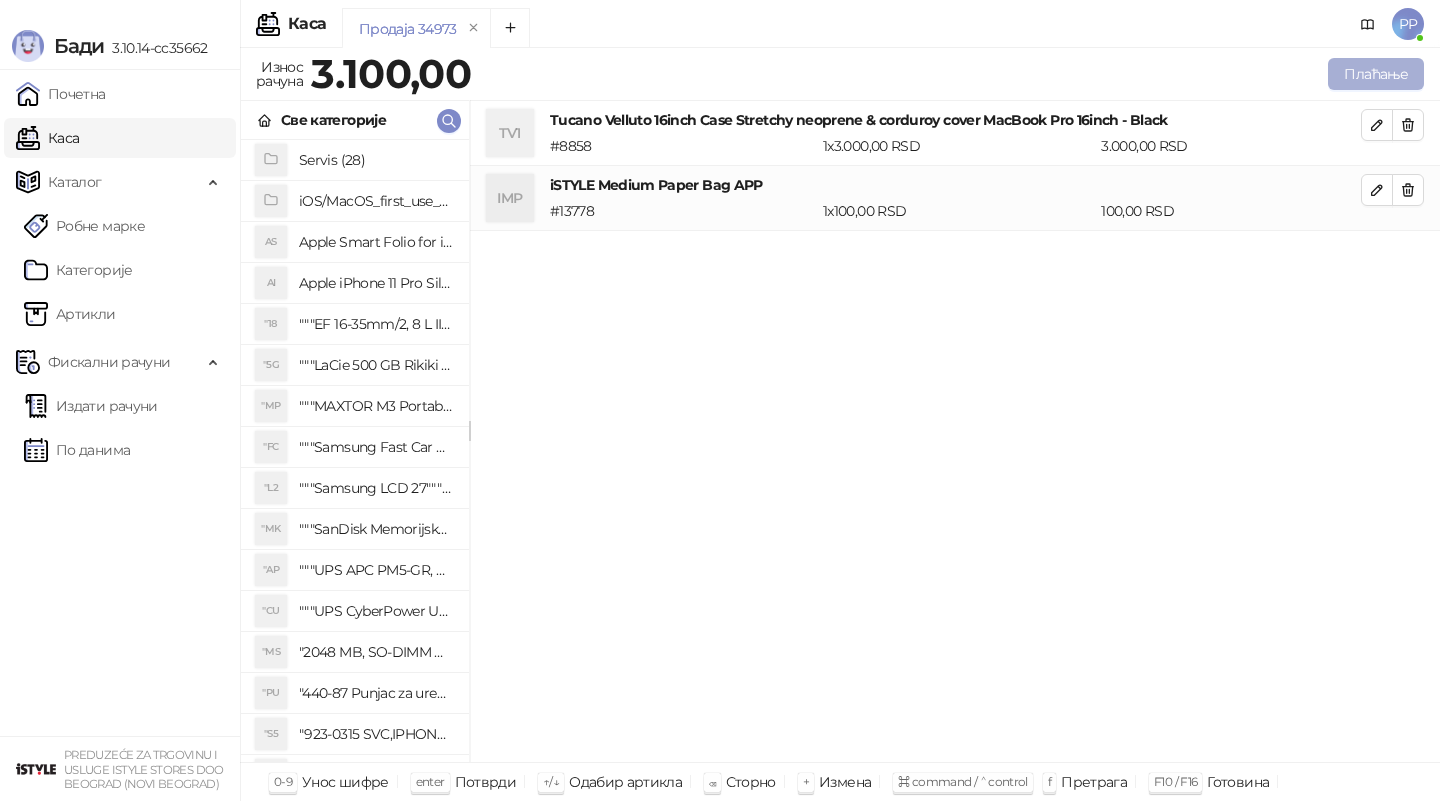 click on "Плаћање" at bounding box center (1376, 74) 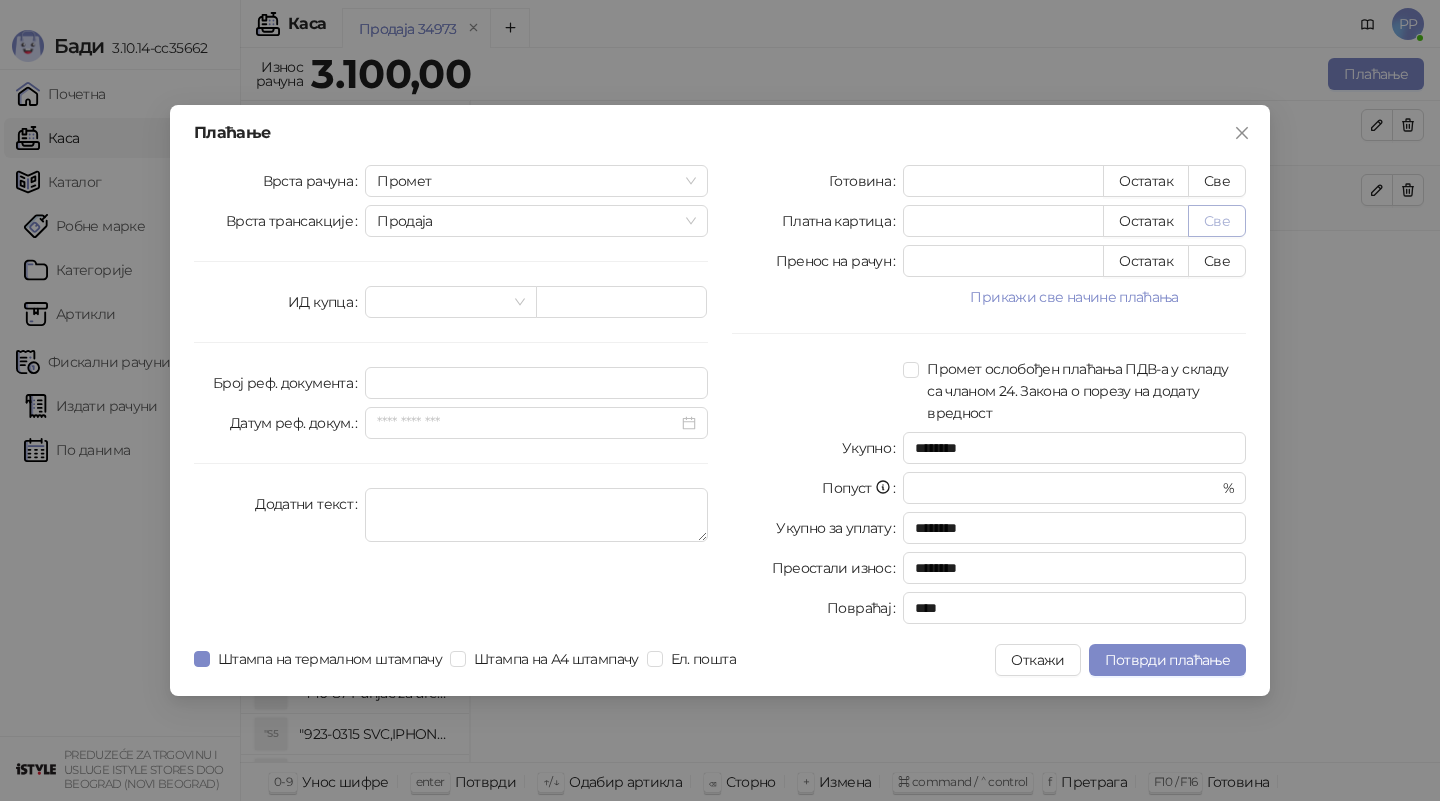 click on "Све" at bounding box center (1217, 221) 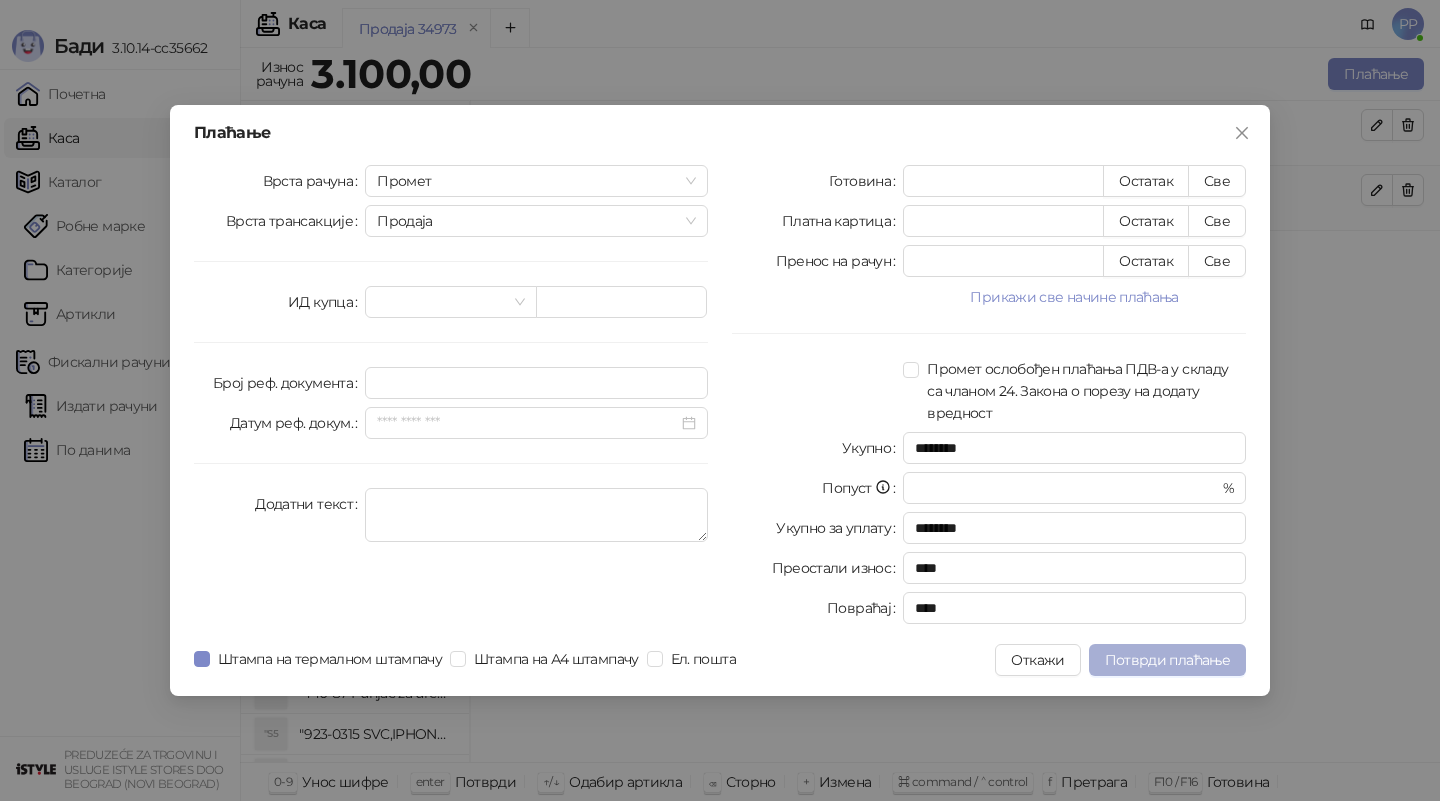 click on "Потврди плаћање" at bounding box center [1167, 660] 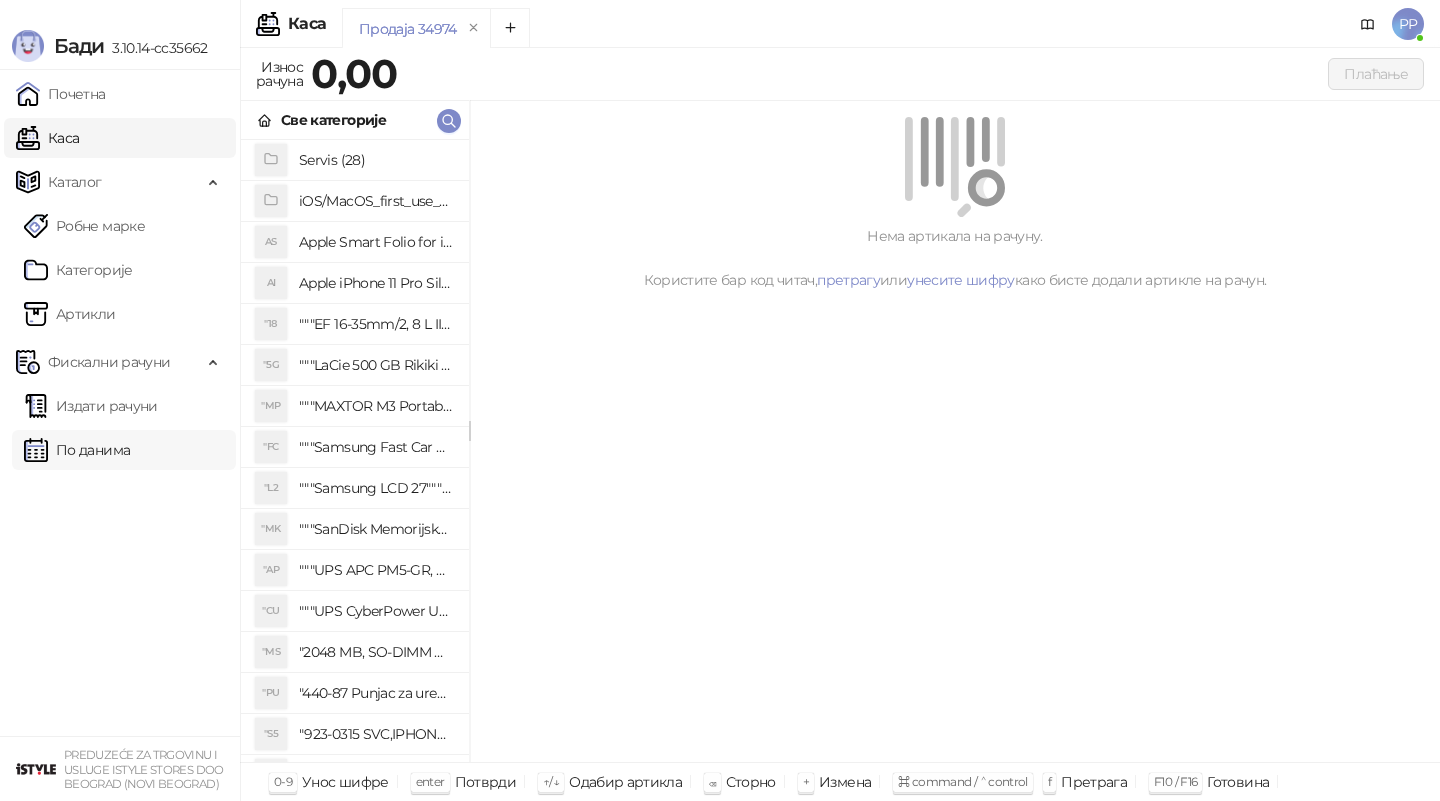 click on "По данима" at bounding box center [77, 450] 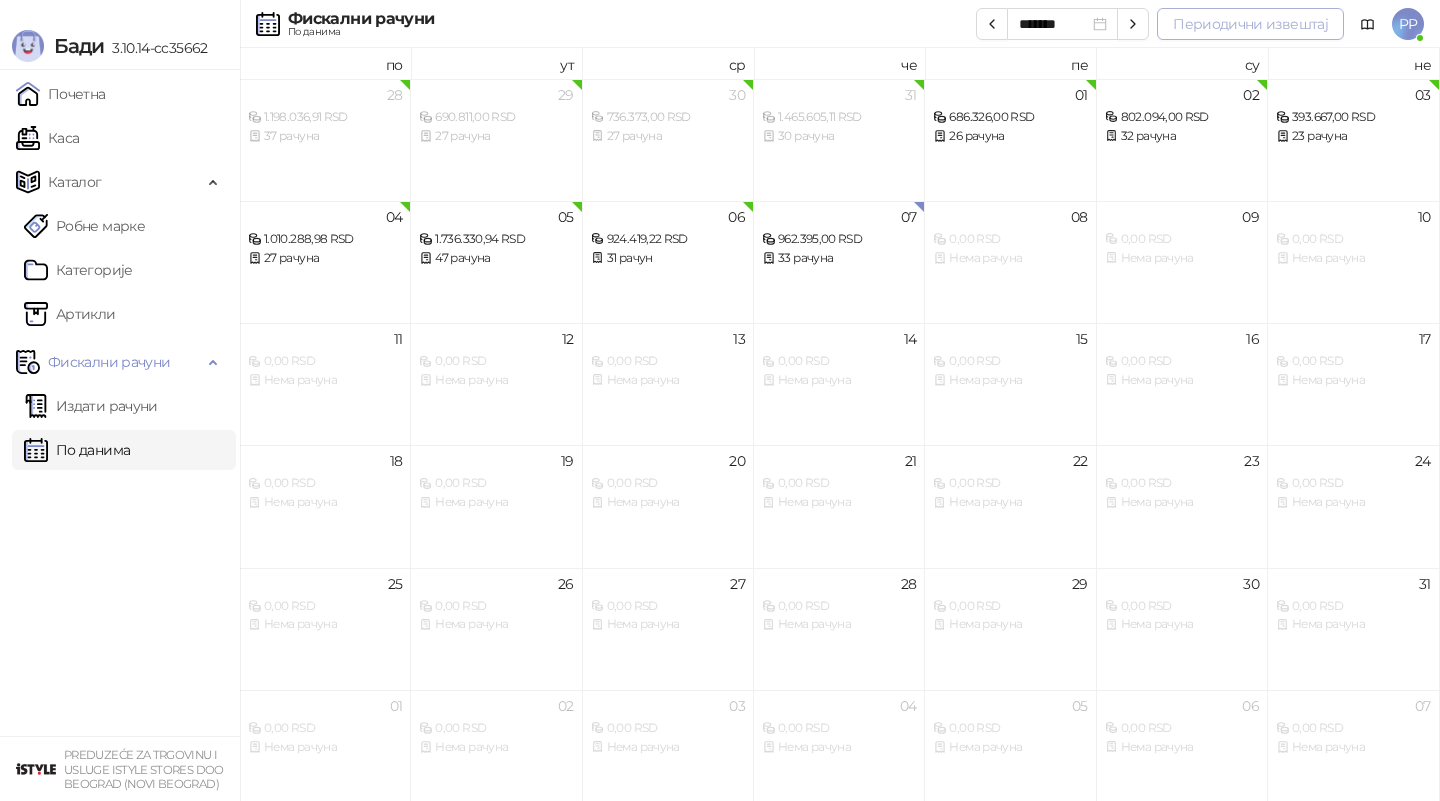 click on "Периодични извештај" at bounding box center [1250, 24] 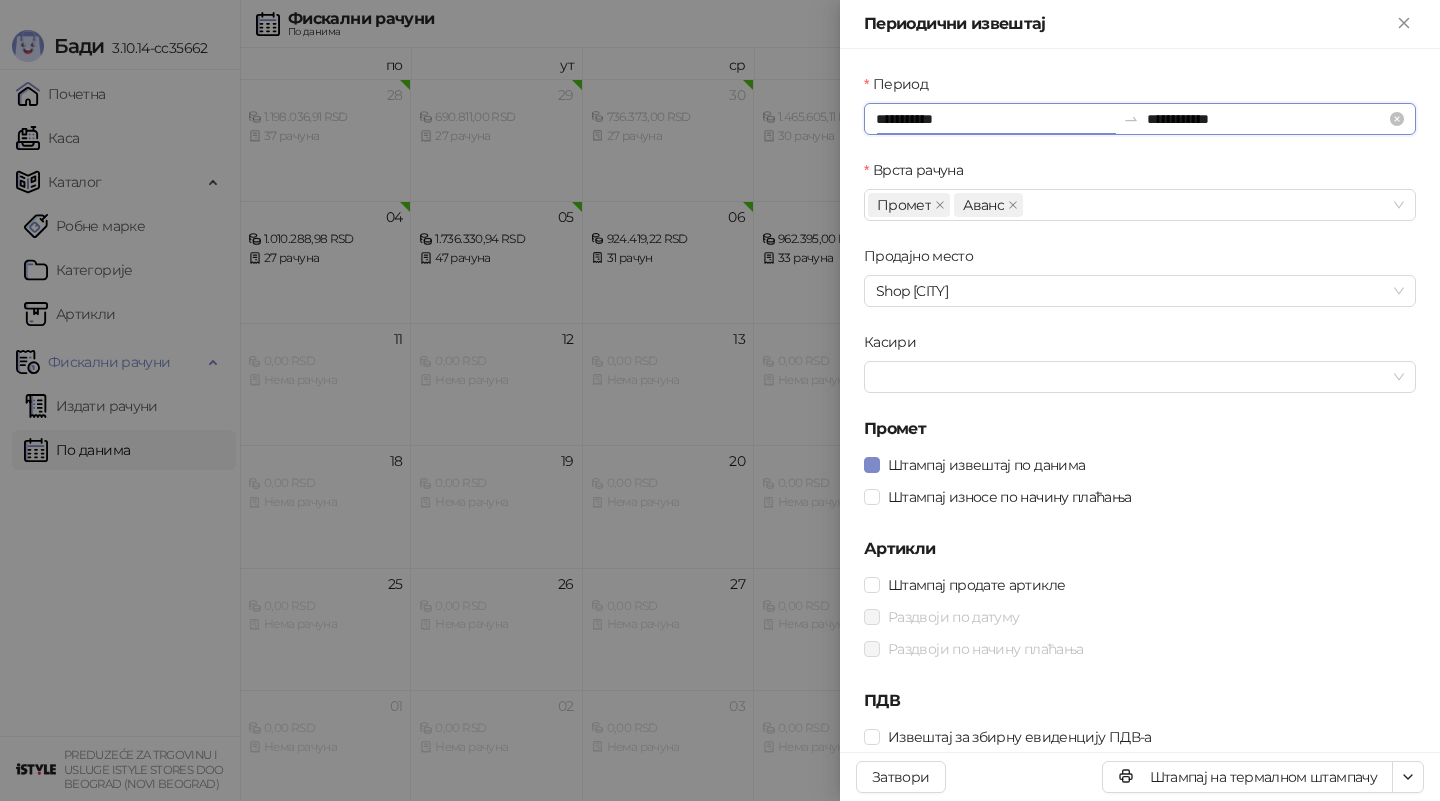 click on "**********" at bounding box center (995, 119) 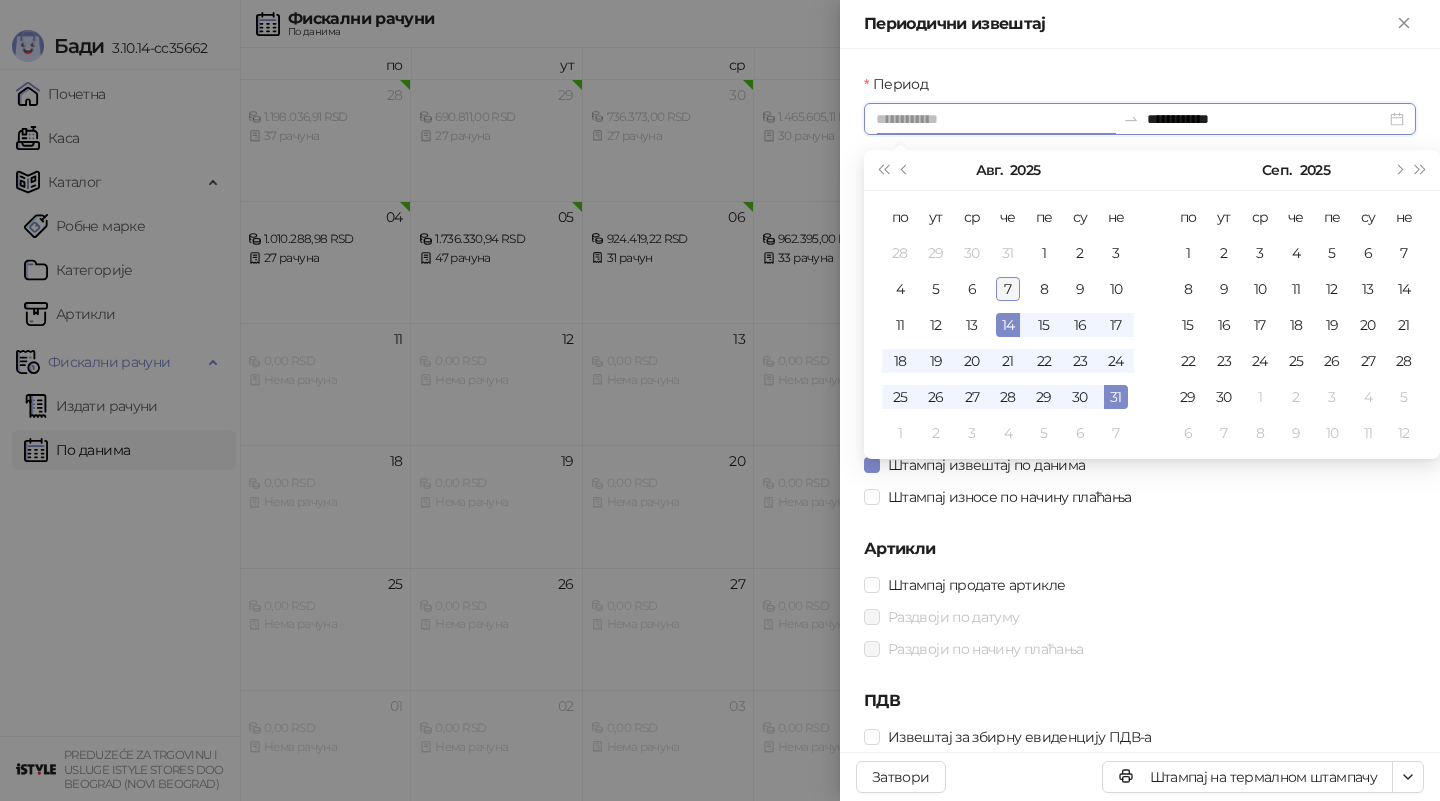 type on "**********" 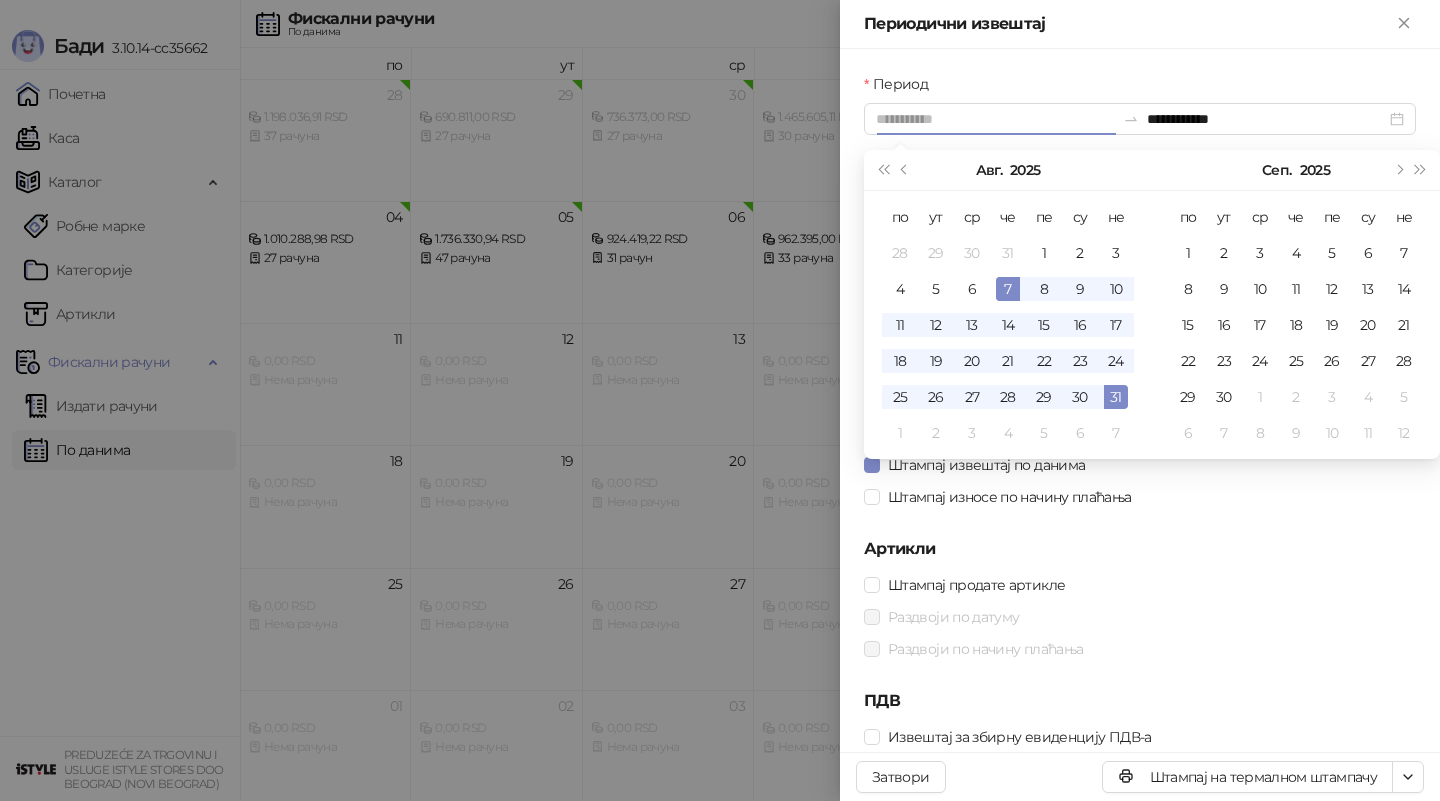 click on "7" at bounding box center (1008, 289) 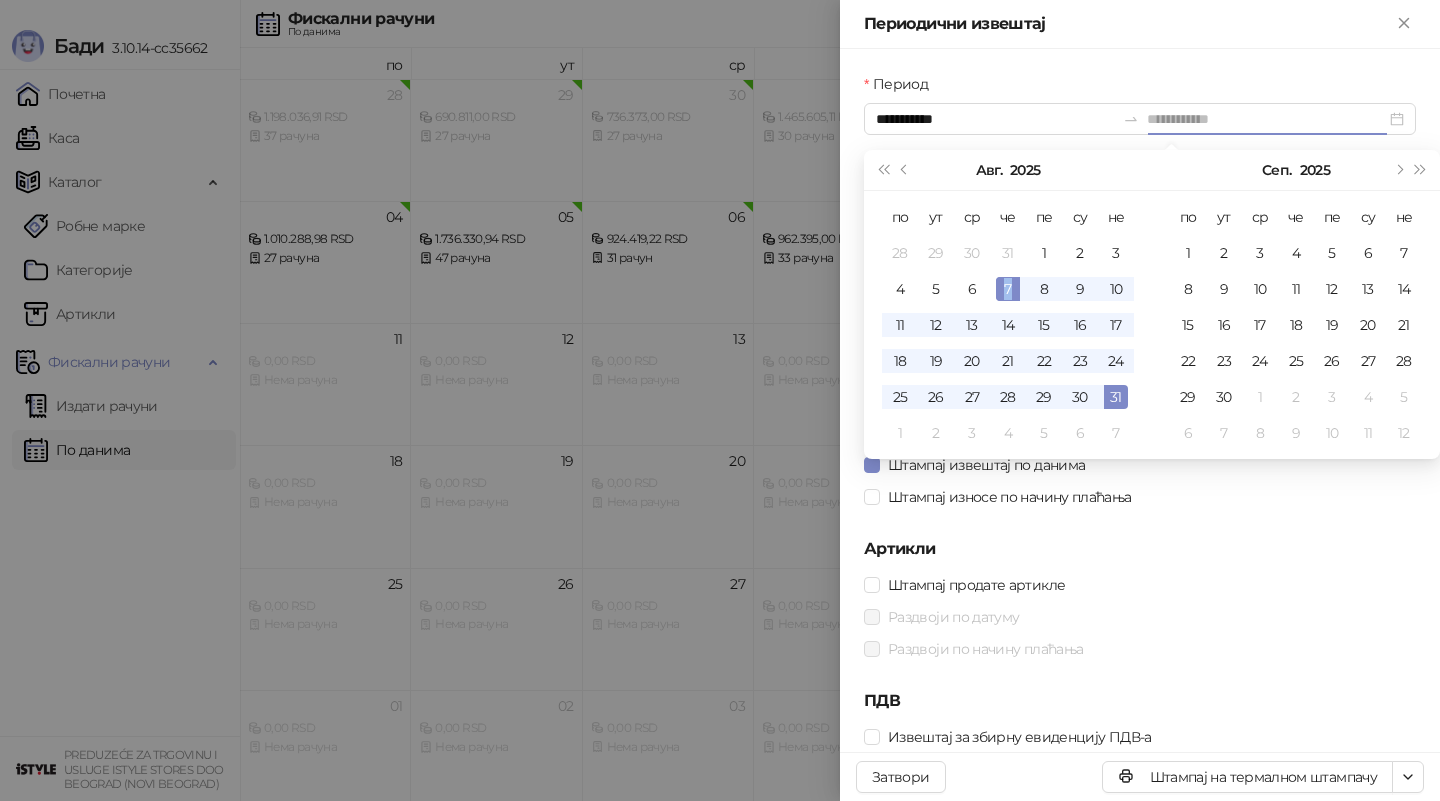click on "7" at bounding box center [1008, 289] 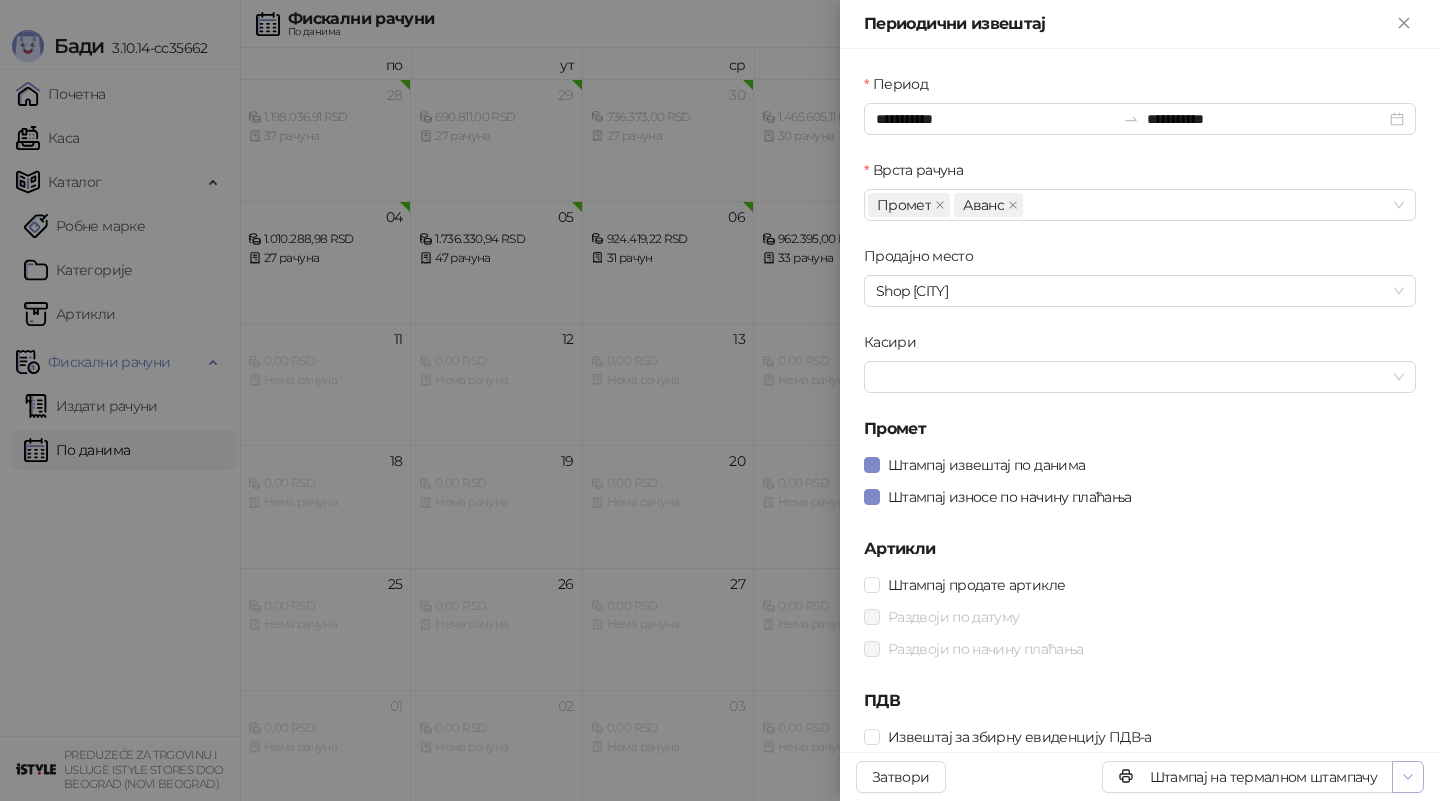 click 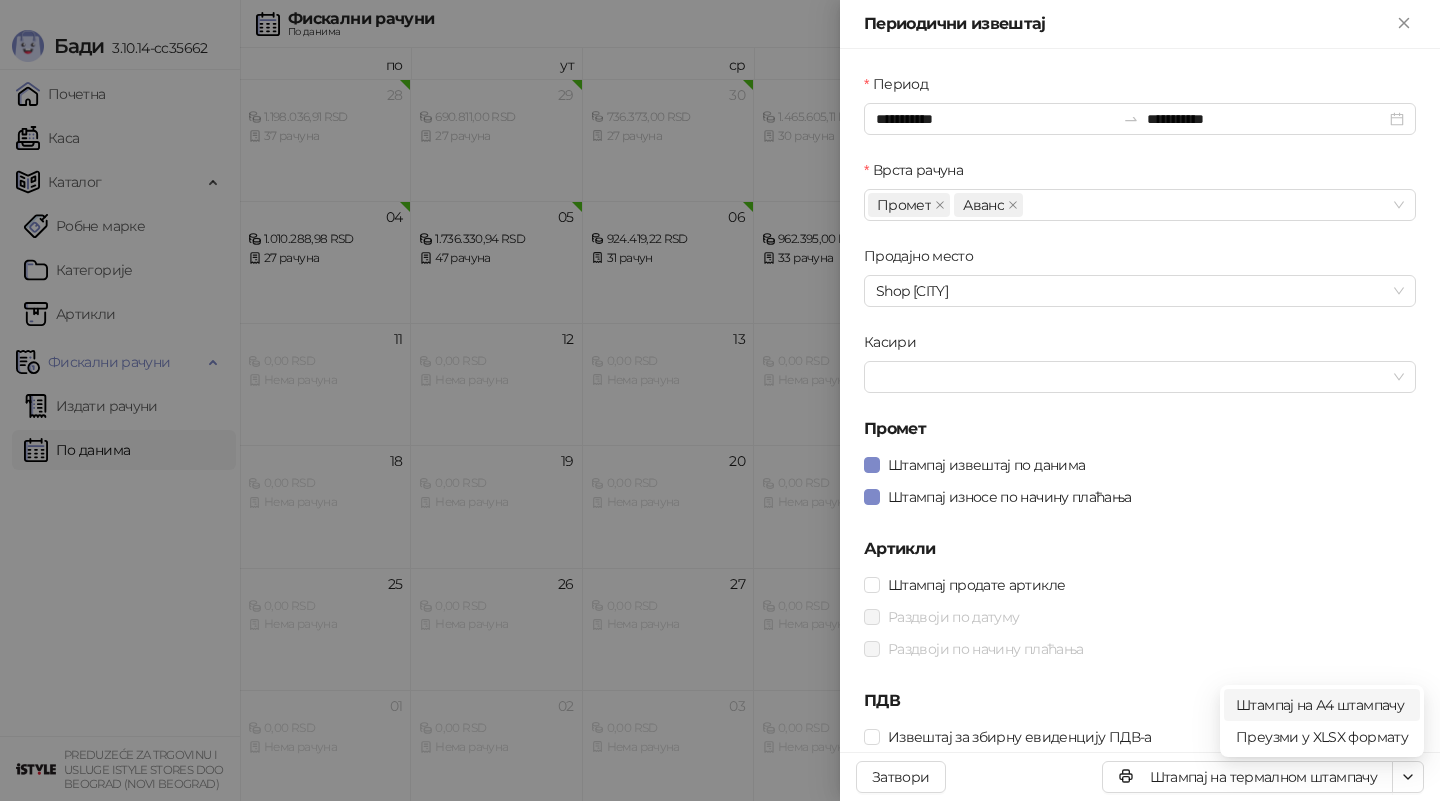 click on "Штампај на А4 штампачу" at bounding box center [1322, 705] 